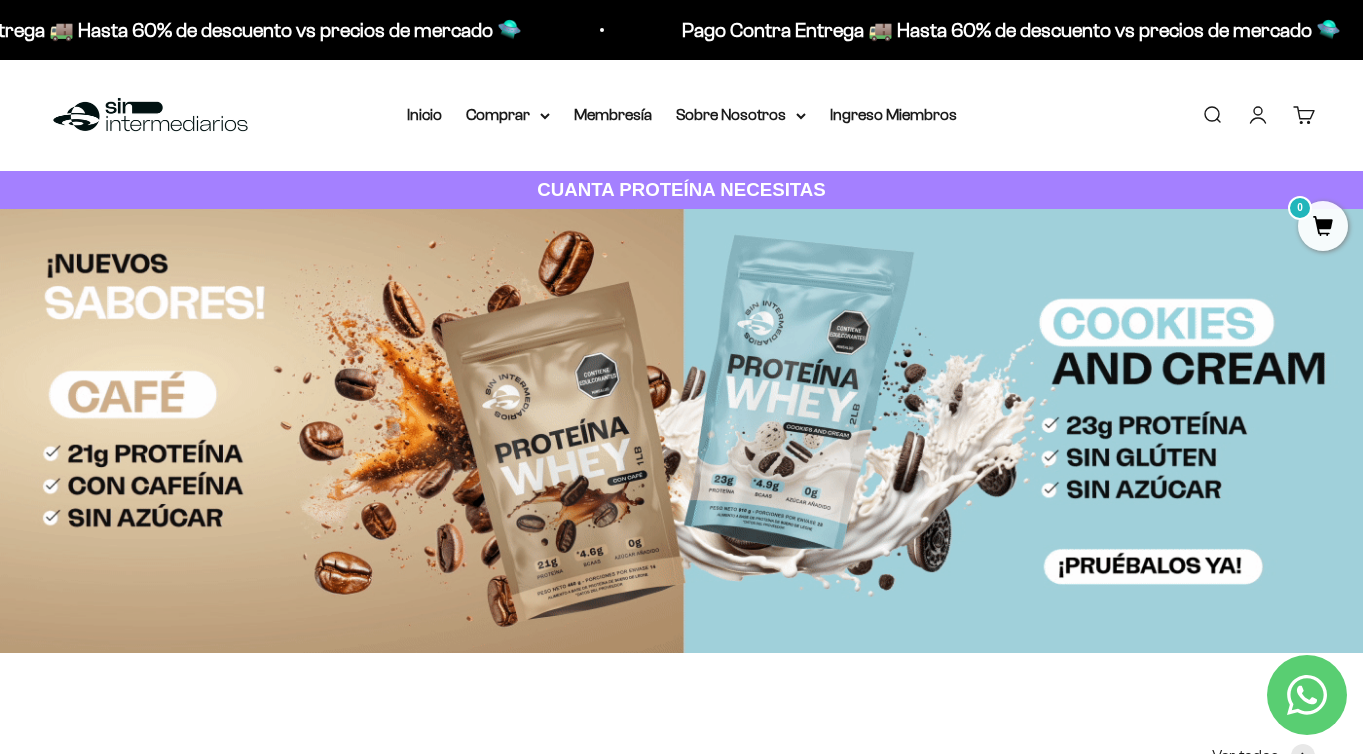 scroll, scrollTop: 4, scrollLeft: 0, axis: vertical 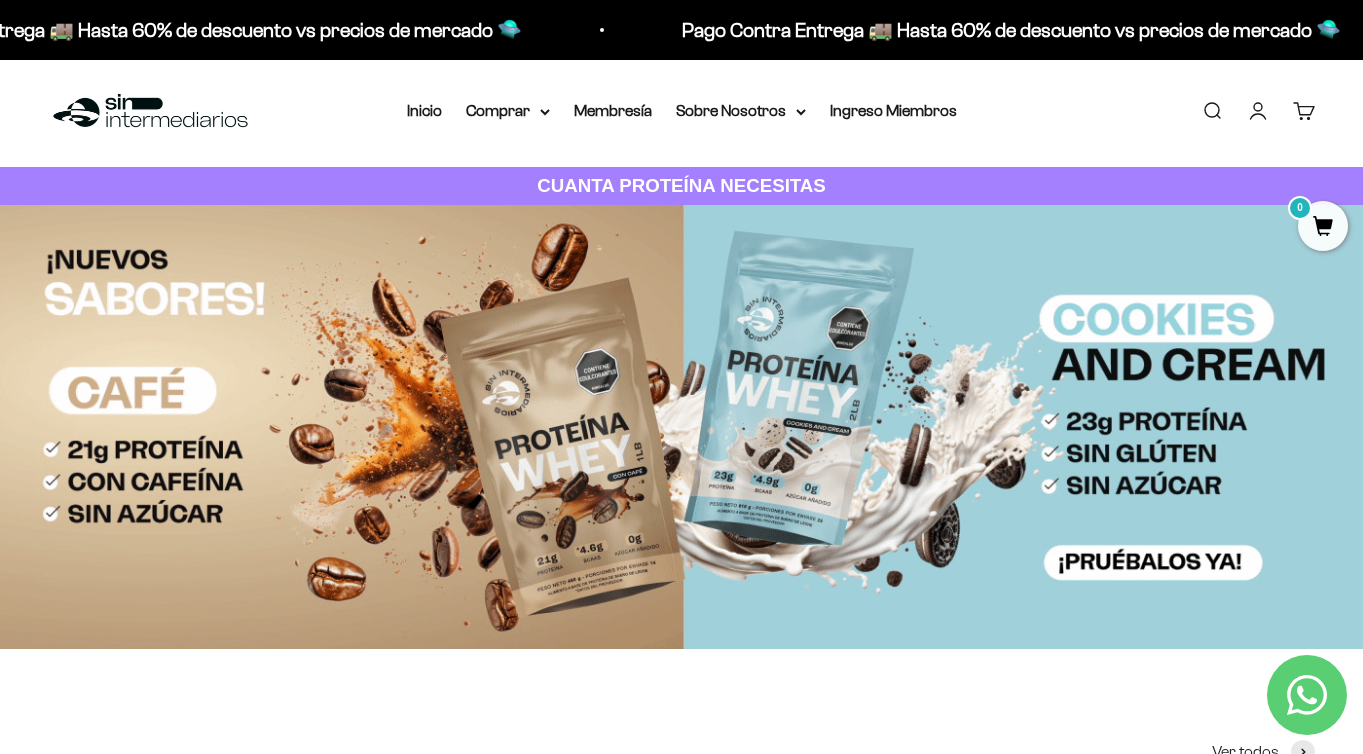 click on "Iniciar sesión" at bounding box center (1258, 111) 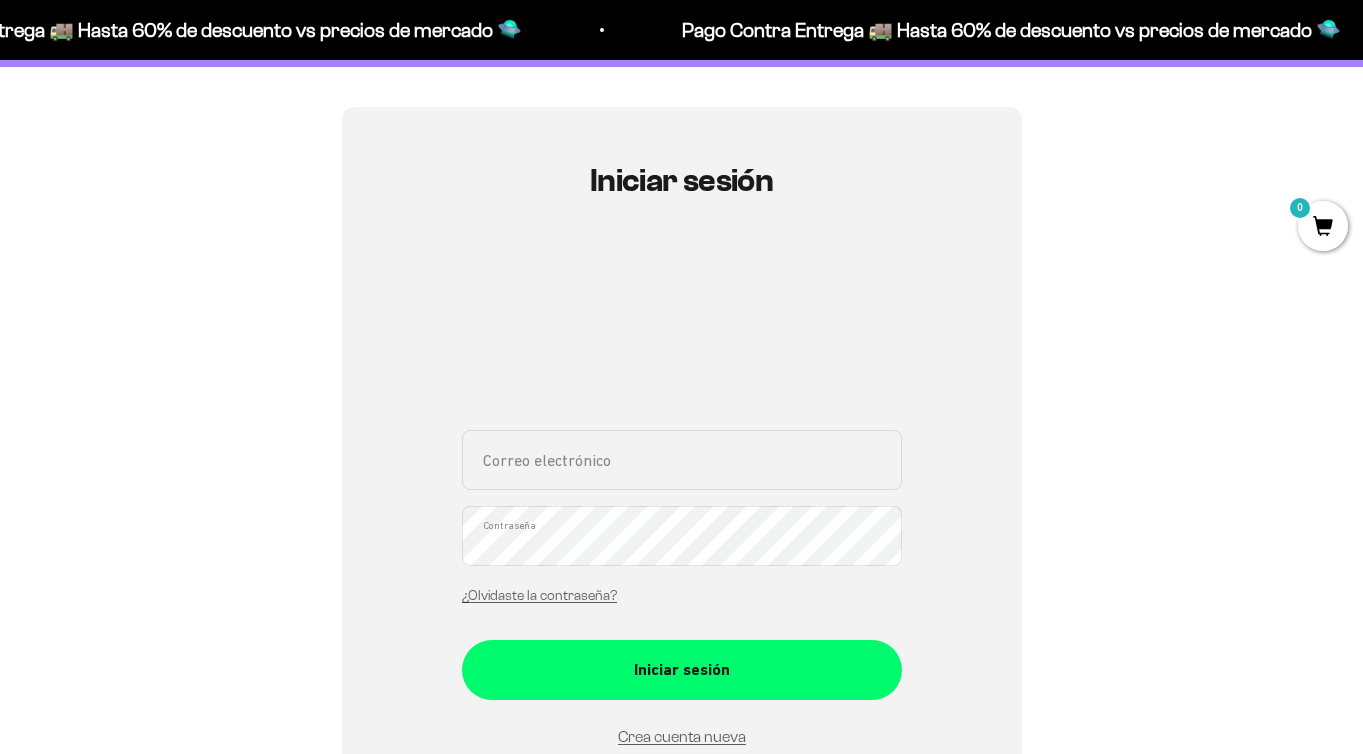 scroll, scrollTop: 228, scrollLeft: 0, axis: vertical 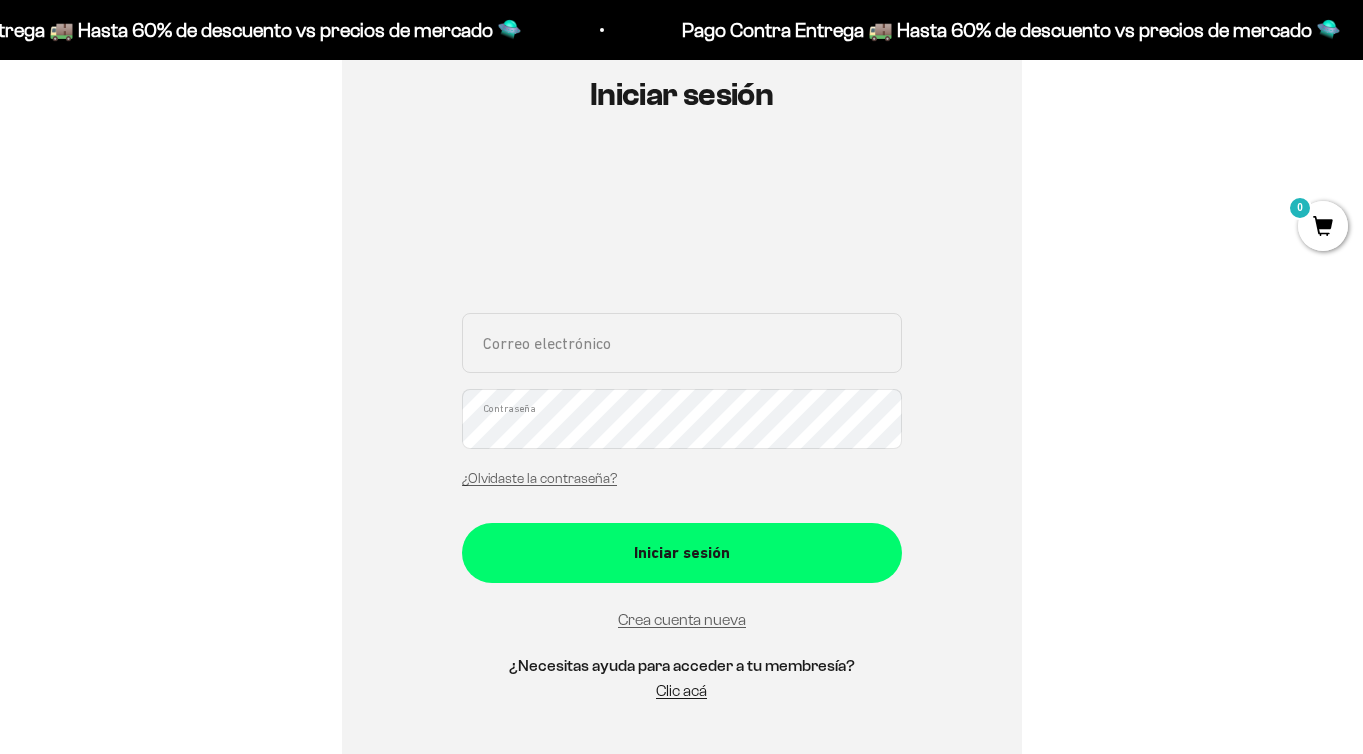 click on "Correo electrónico" at bounding box center [682, 343] 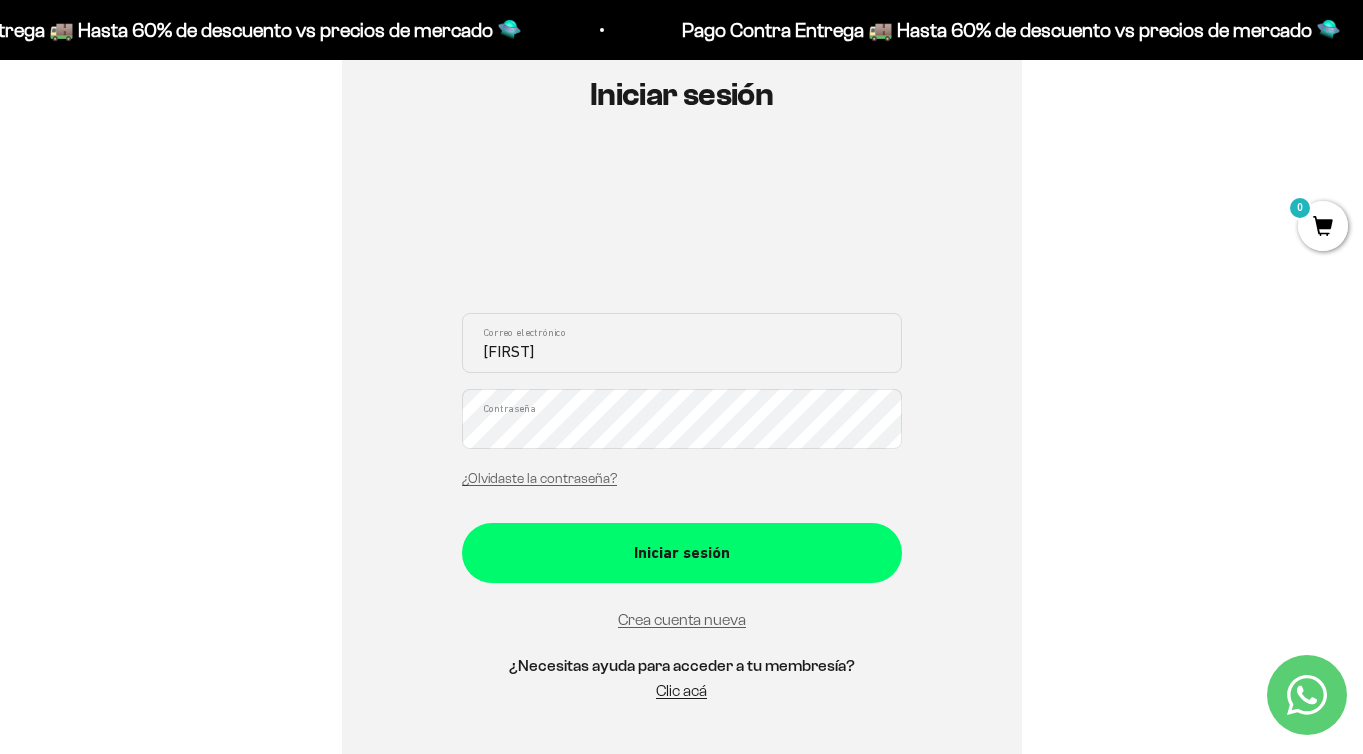 type on "[FIRST][LAST]@[EXAMPLE_DOMAIN]" 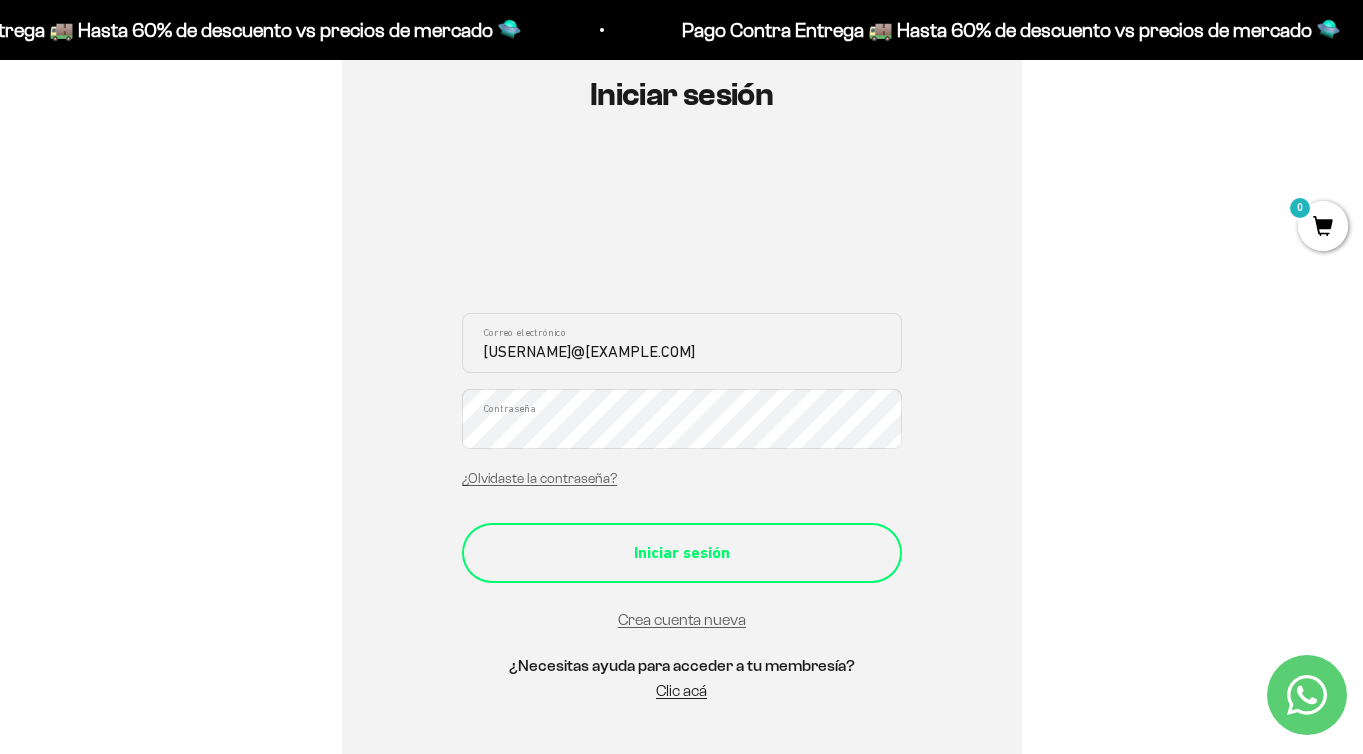 click on "Iniciar sesión" at bounding box center [682, 553] 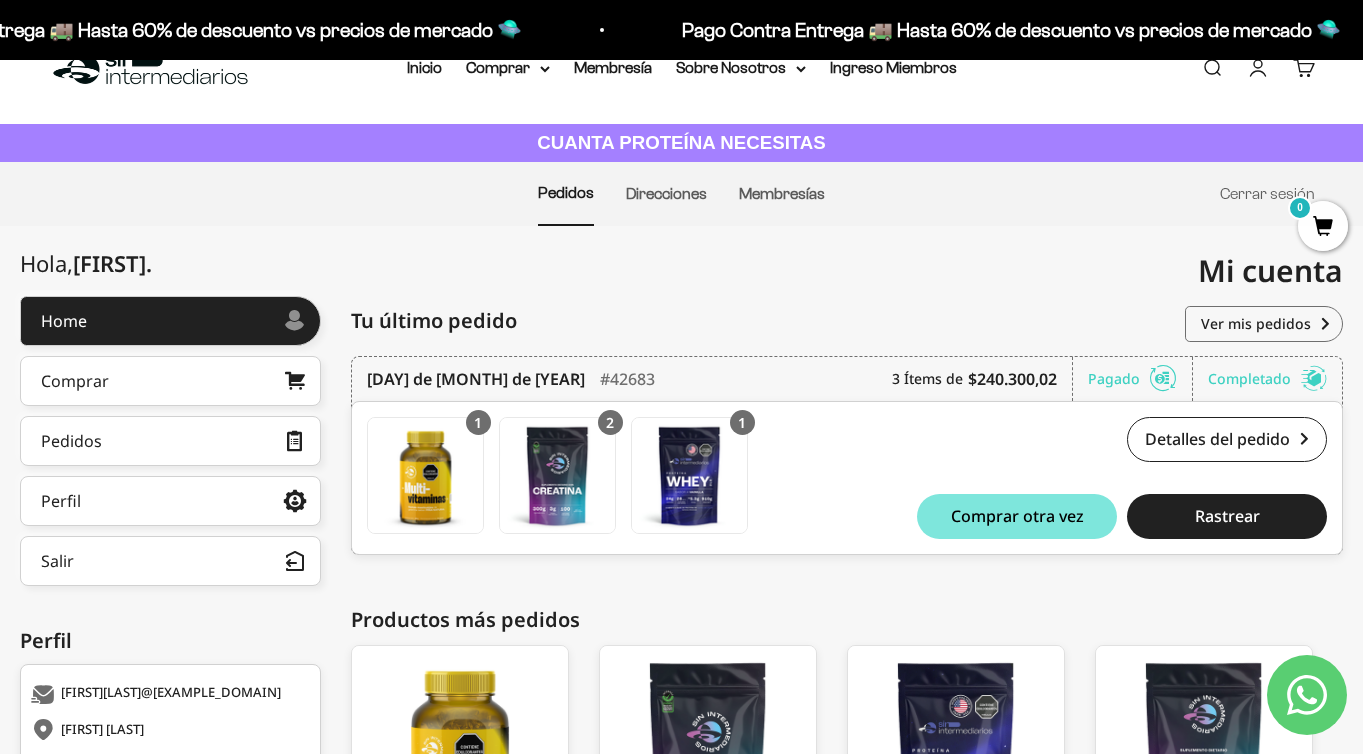 scroll, scrollTop: 0, scrollLeft: 0, axis: both 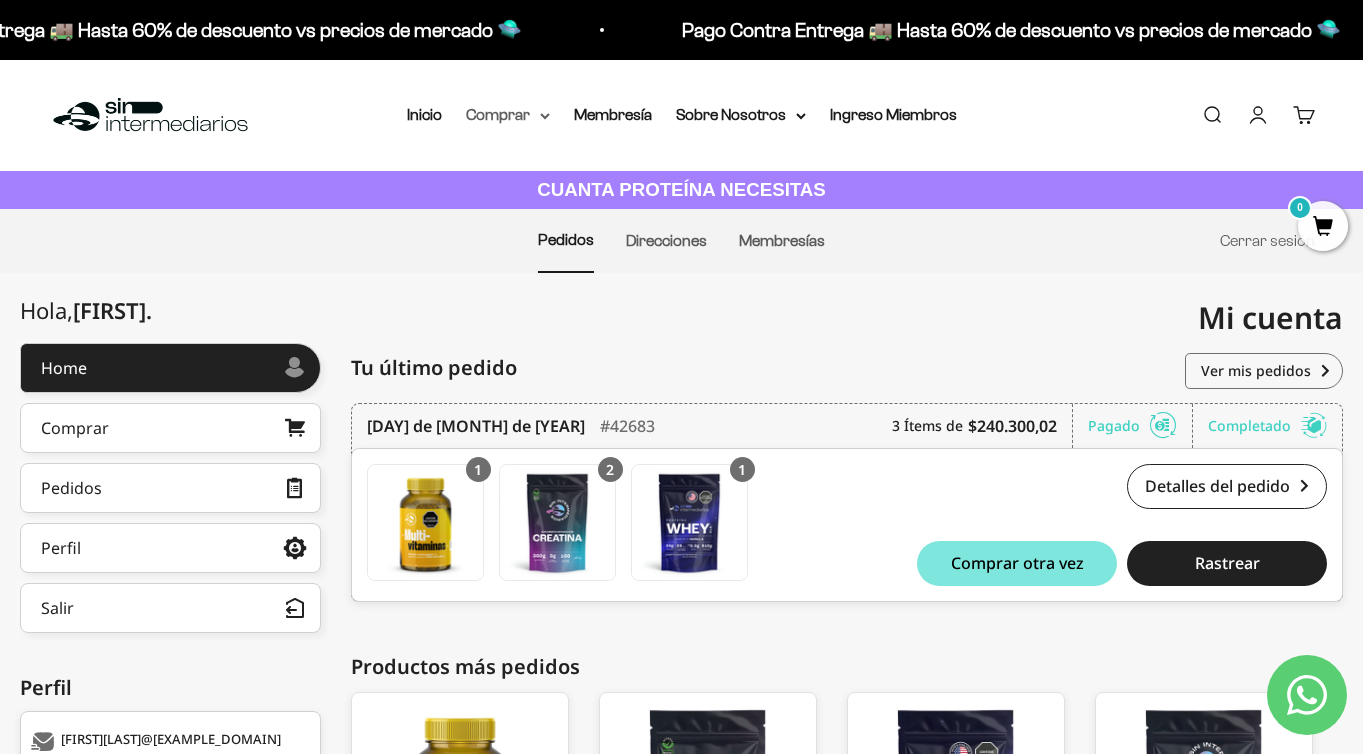 click on "Comprar" at bounding box center [508, 115] 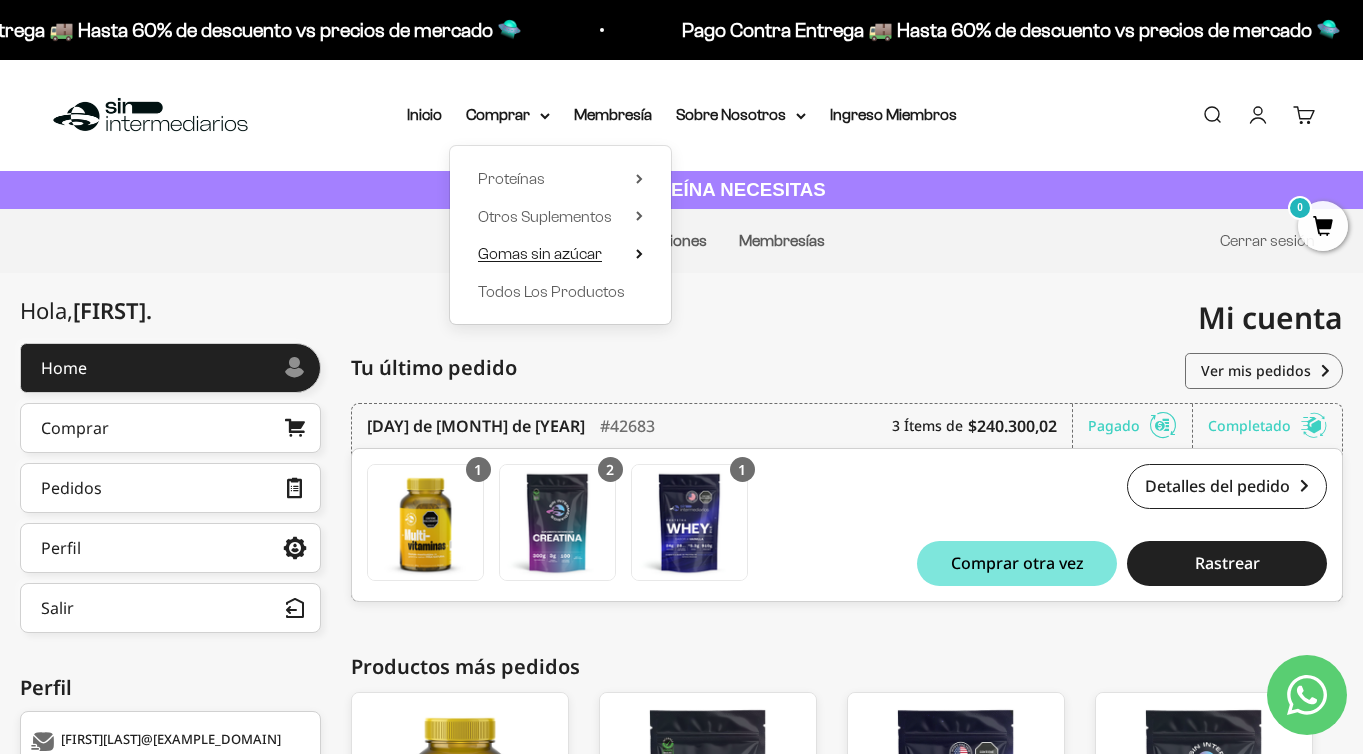 click on "Gomas sin azúcar" at bounding box center (540, 253) 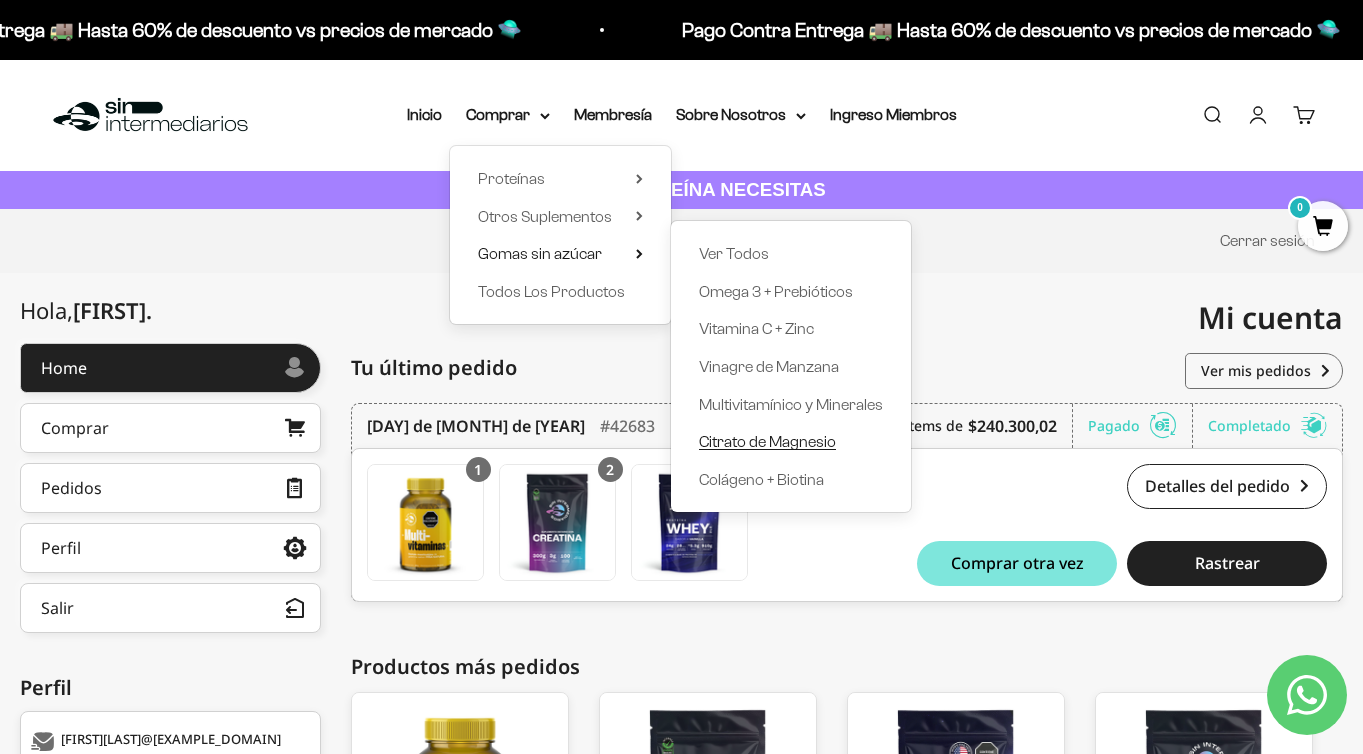 click on "Citrato de Magnesio" at bounding box center (767, 441) 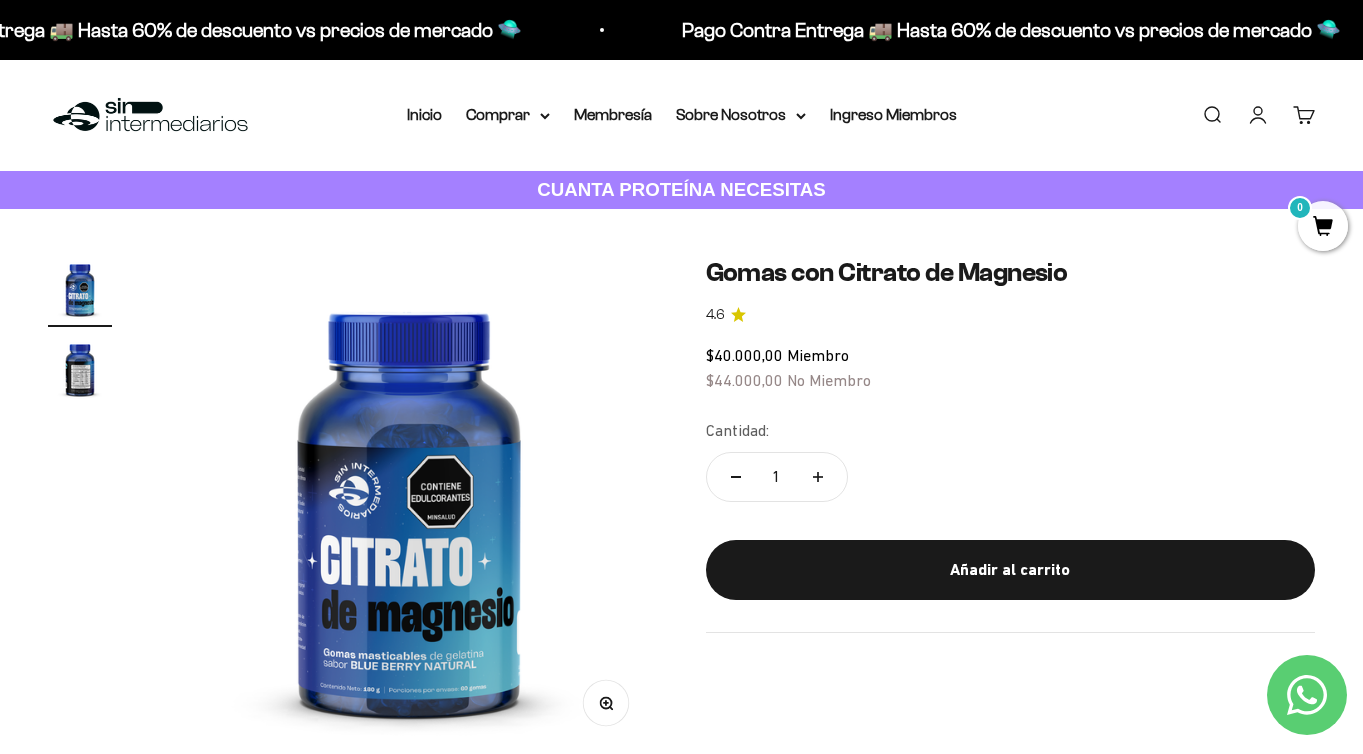 scroll, scrollTop: 0, scrollLeft: 0, axis: both 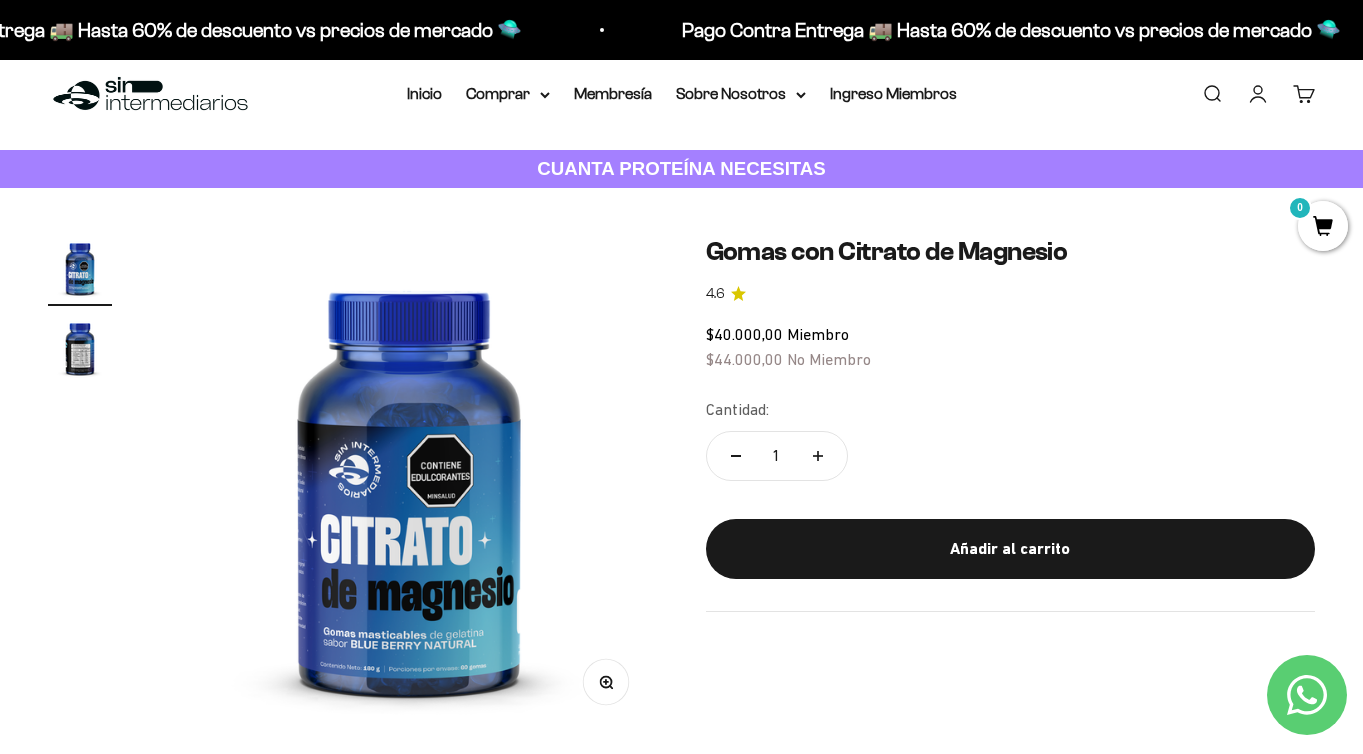 click at bounding box center (80, 348) 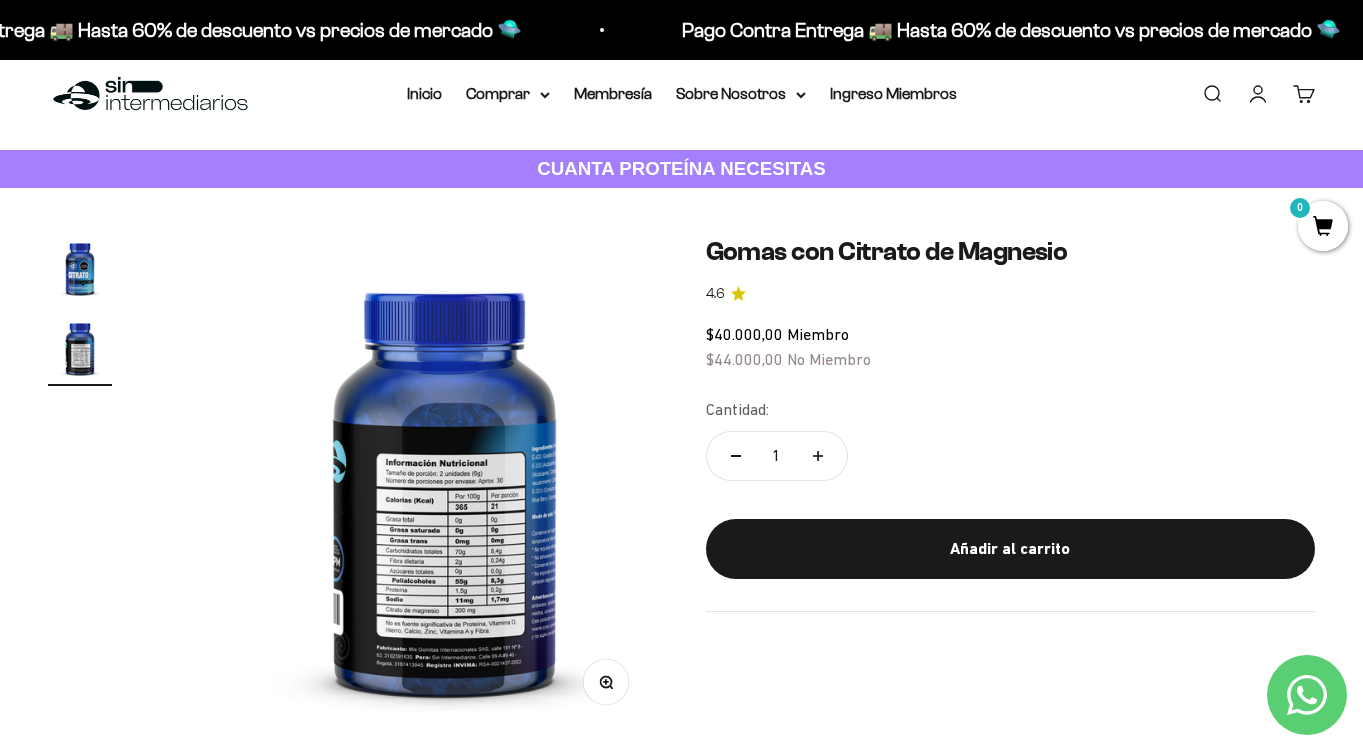scroll, scrollTop: 0, scrollLeft: 509, axis: horizontal 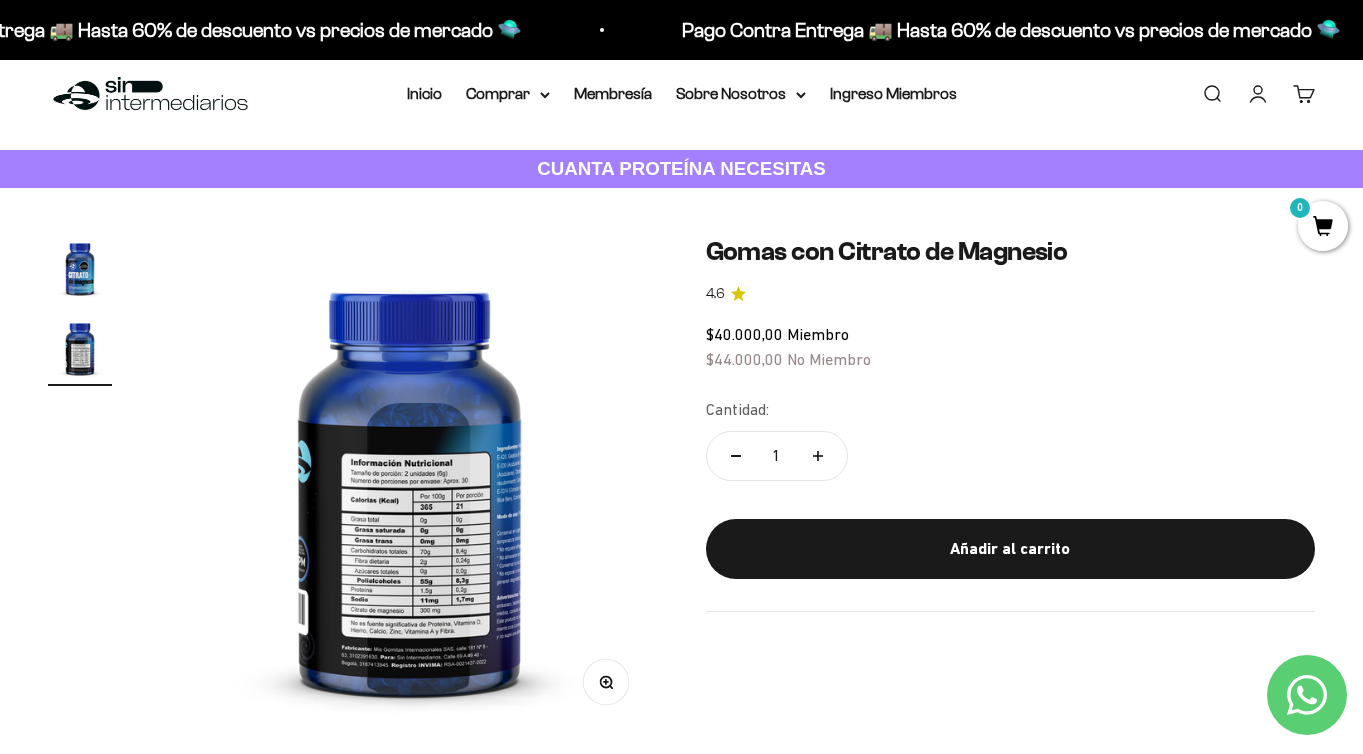 click at bounding box center (410, 485) 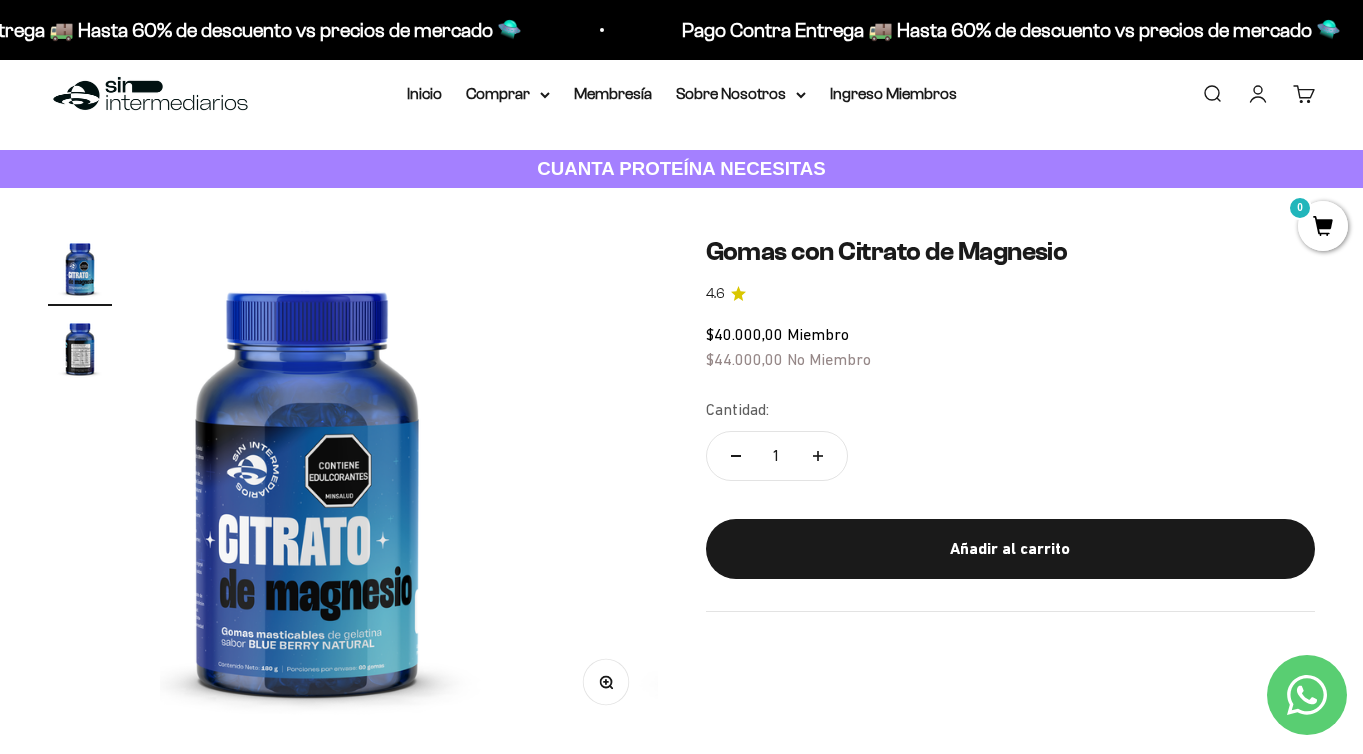 scroll, scrollTop: 0, scrollLeft: 0, axis: both 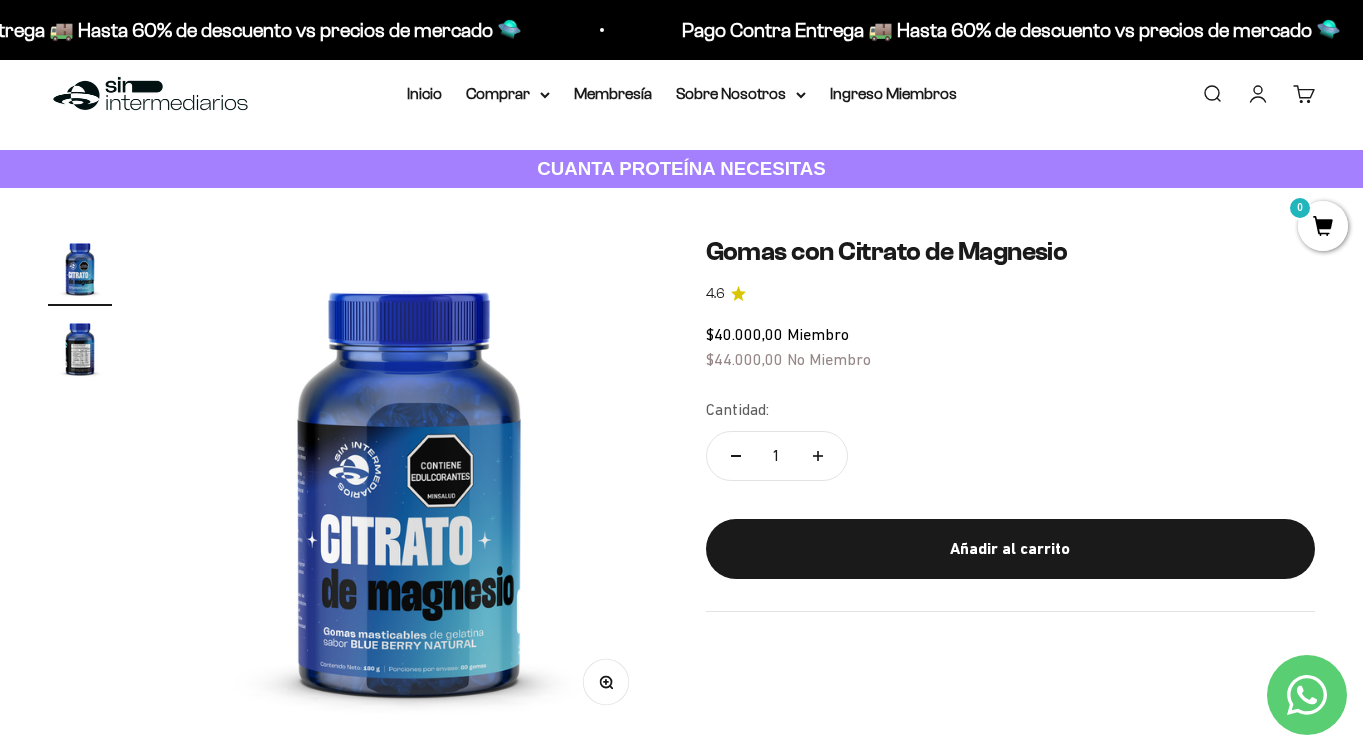 click at bounding box center (409, 485) 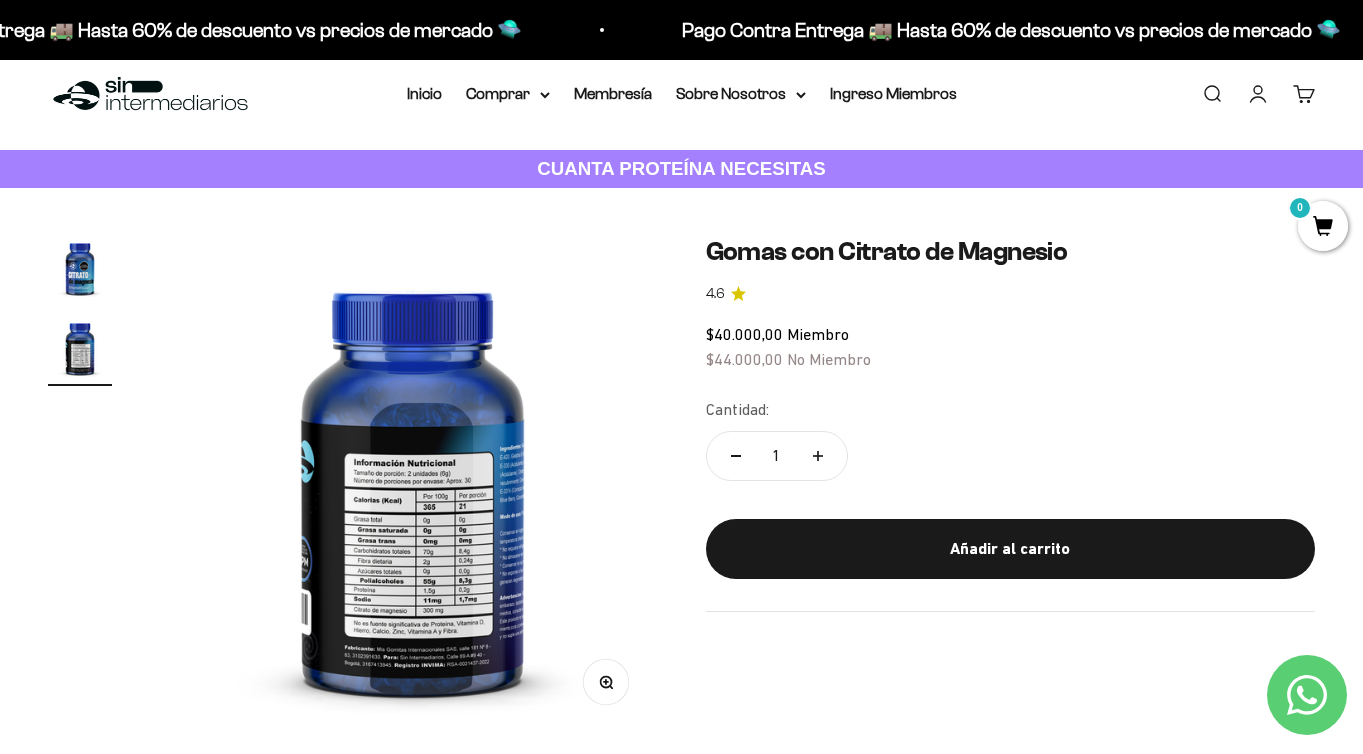 scroll, scrollTop: 0, scrollLeft: 509, axis: horizontal 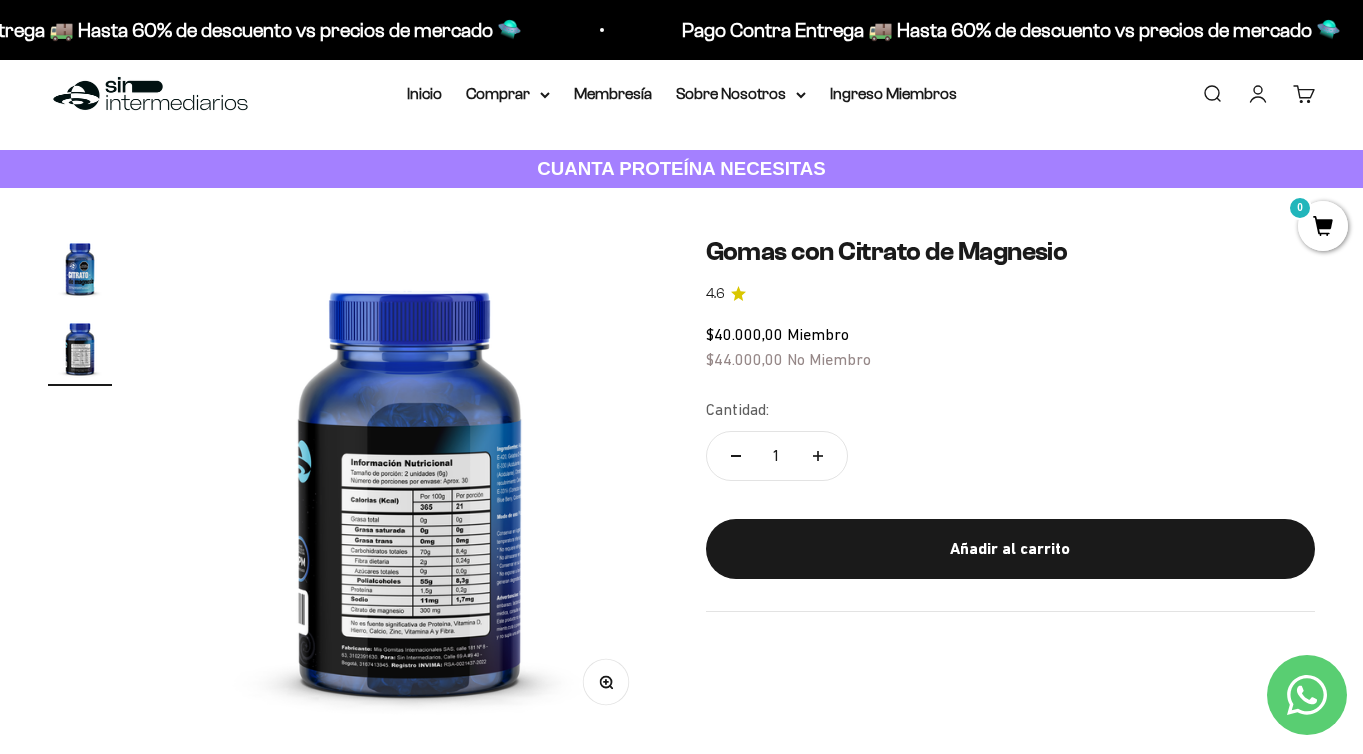 click on "Zoom" at bounding box center [605, 681] 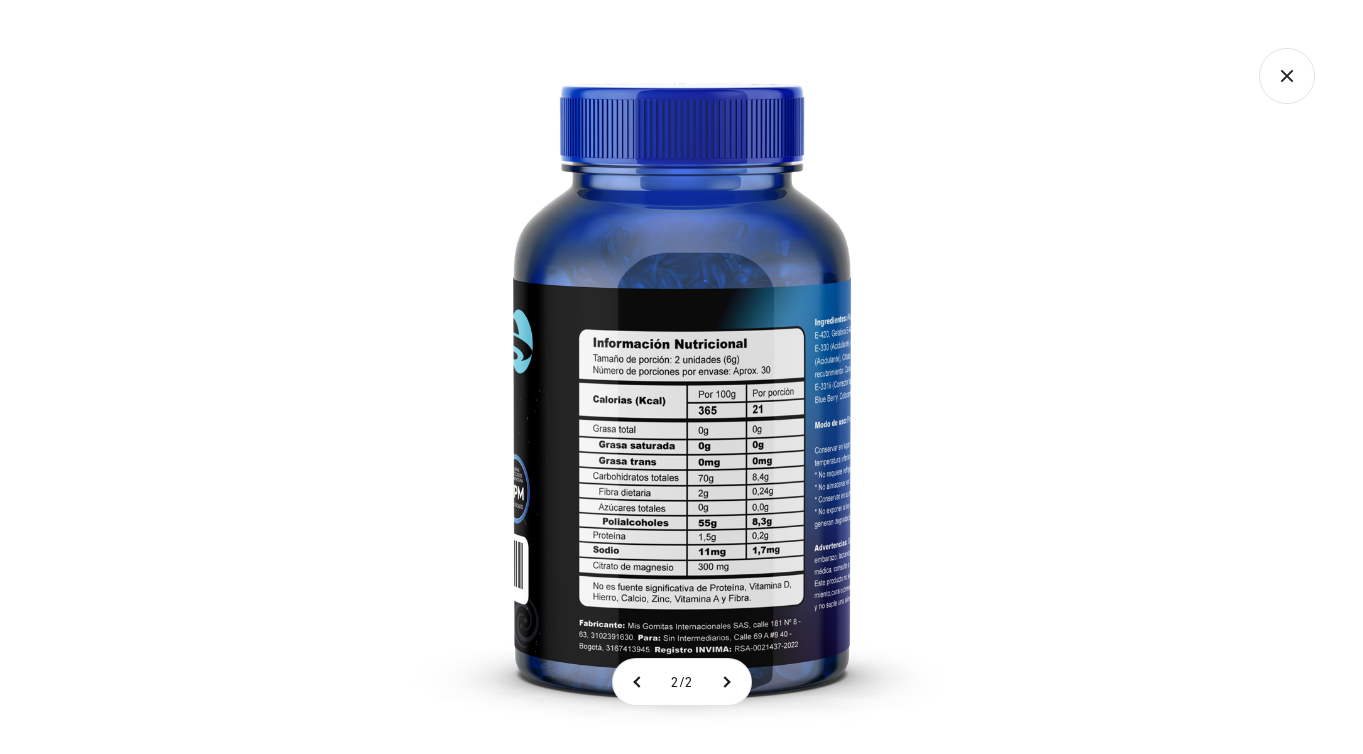 click at bounding box center (682, 377) 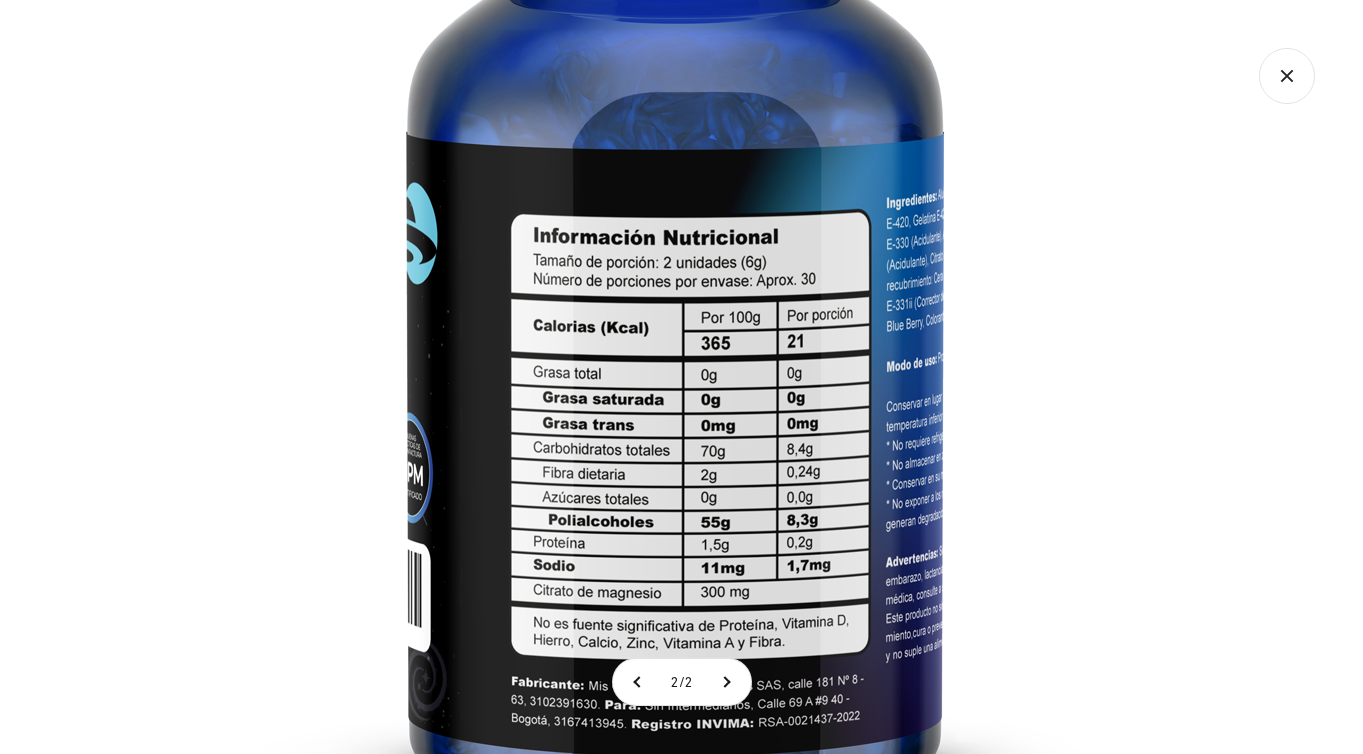 click at bounding box center [675, 290] 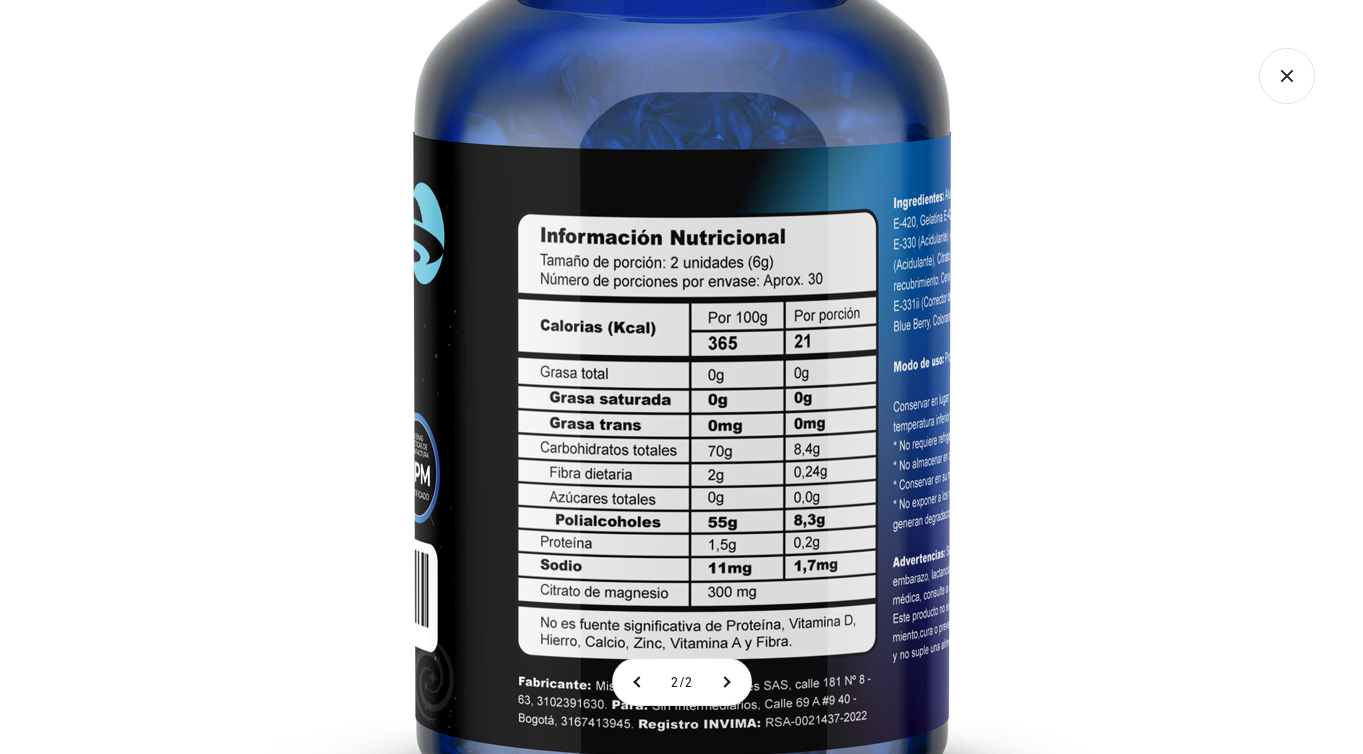click at bounding box center [682, 290] 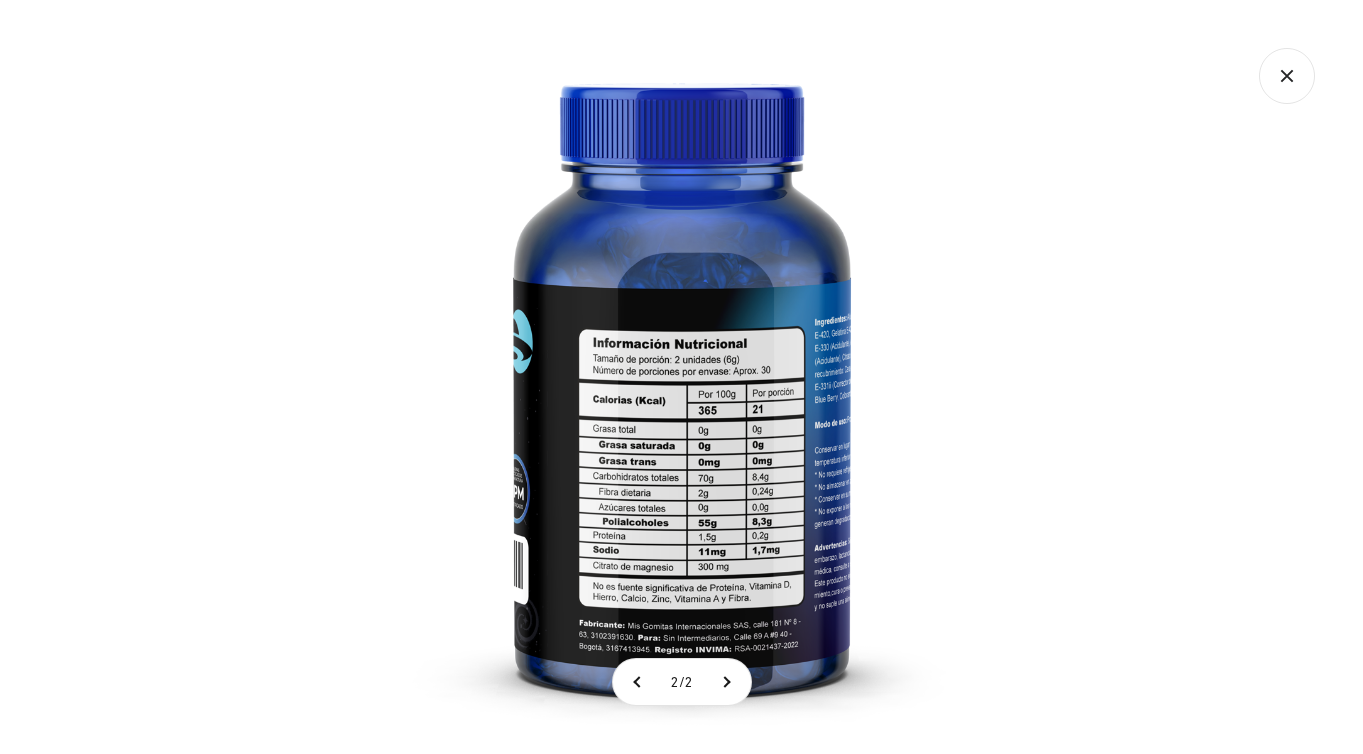 click at bounding box center [681, 377] 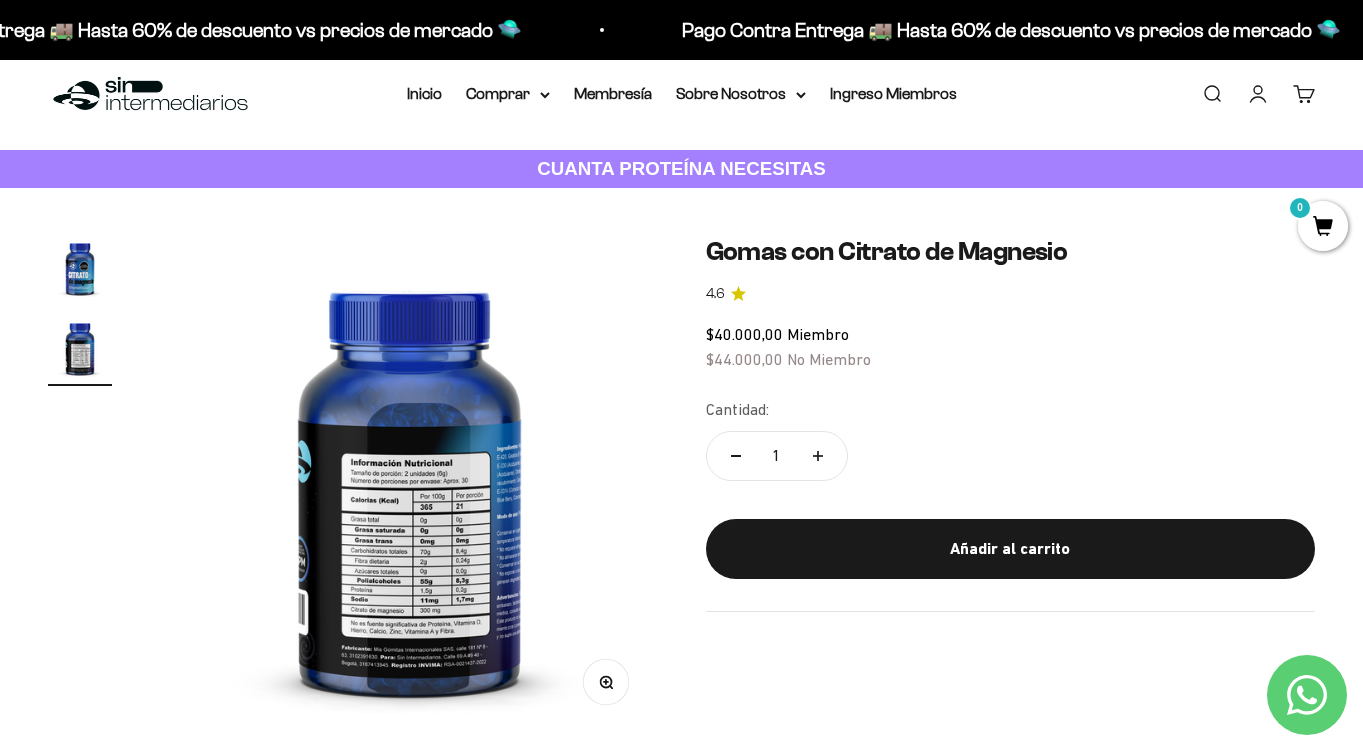 click at bounding box center (80, 268) 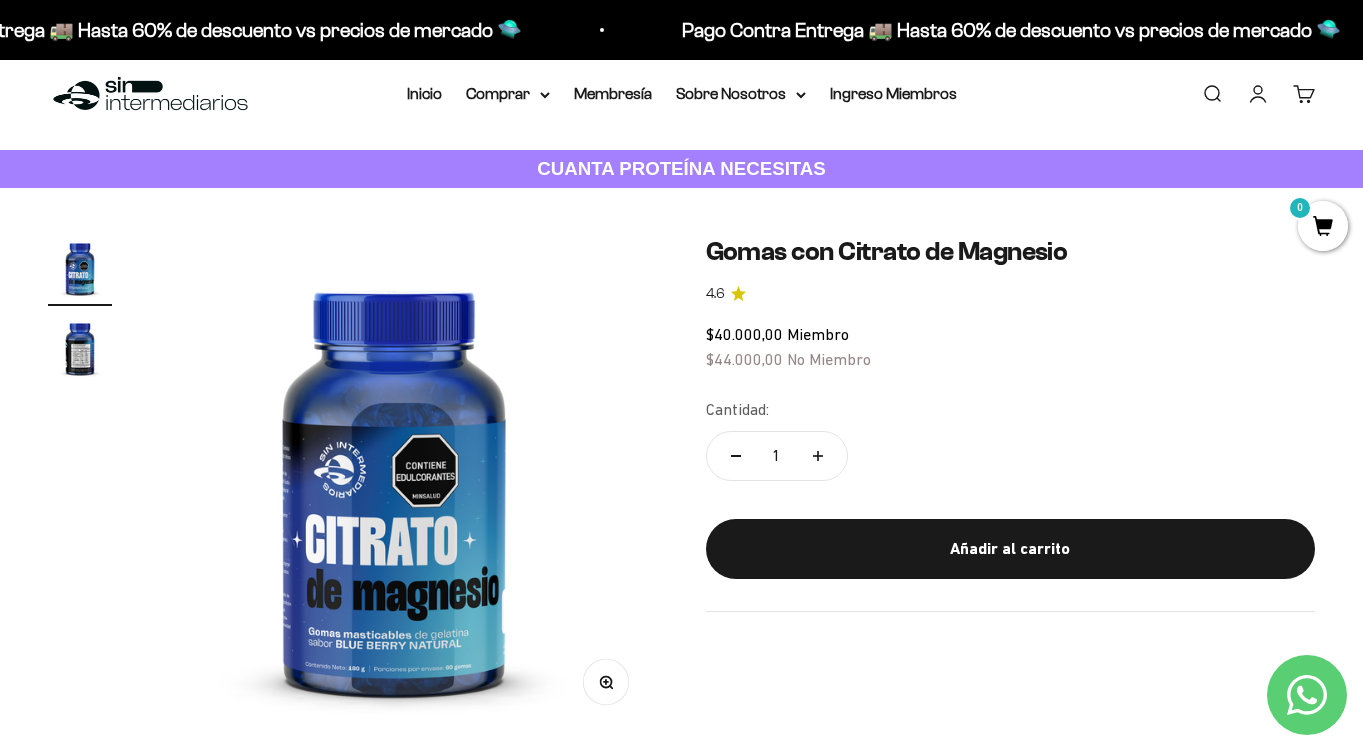scroll, scrollTop: 0, scrollLeft: 0, axis: both 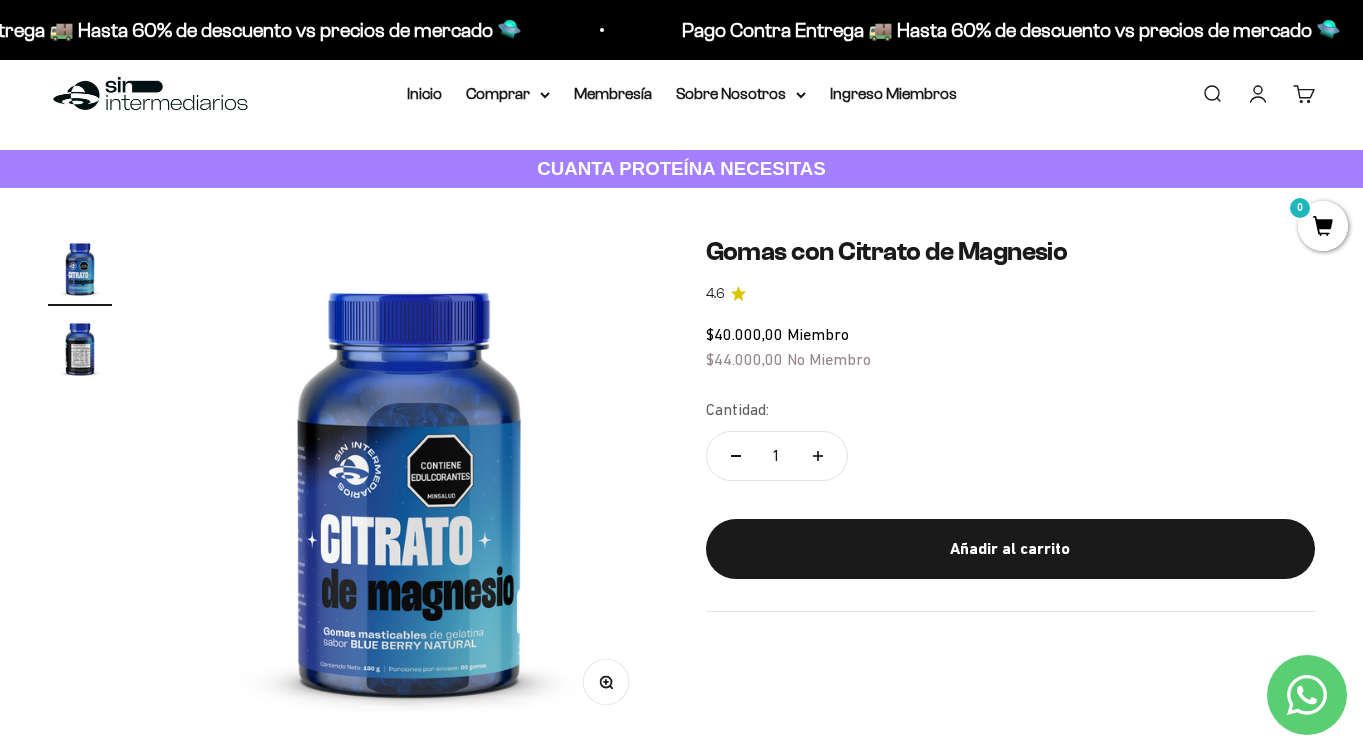 click at bounding box center (409, 485) 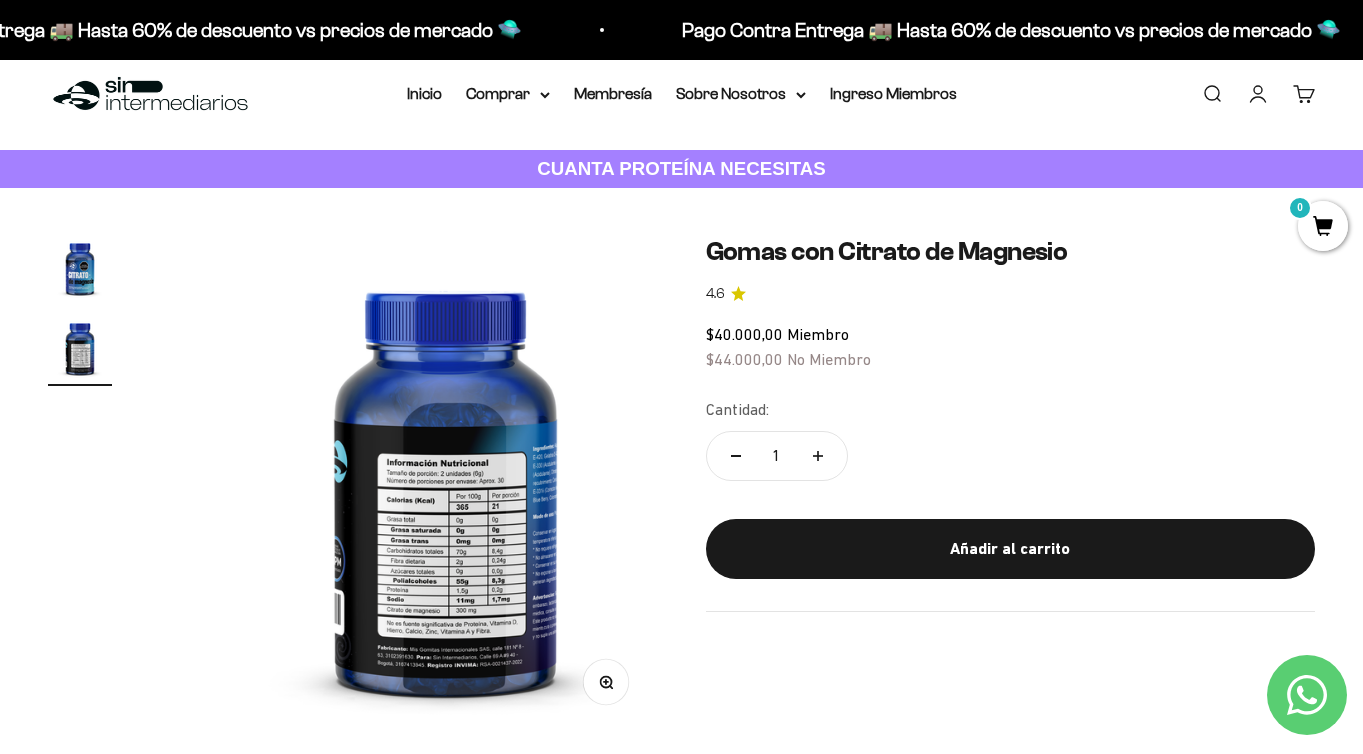 scroll, scrollTop: 0, scrollLeft: 509, axis: horizontal 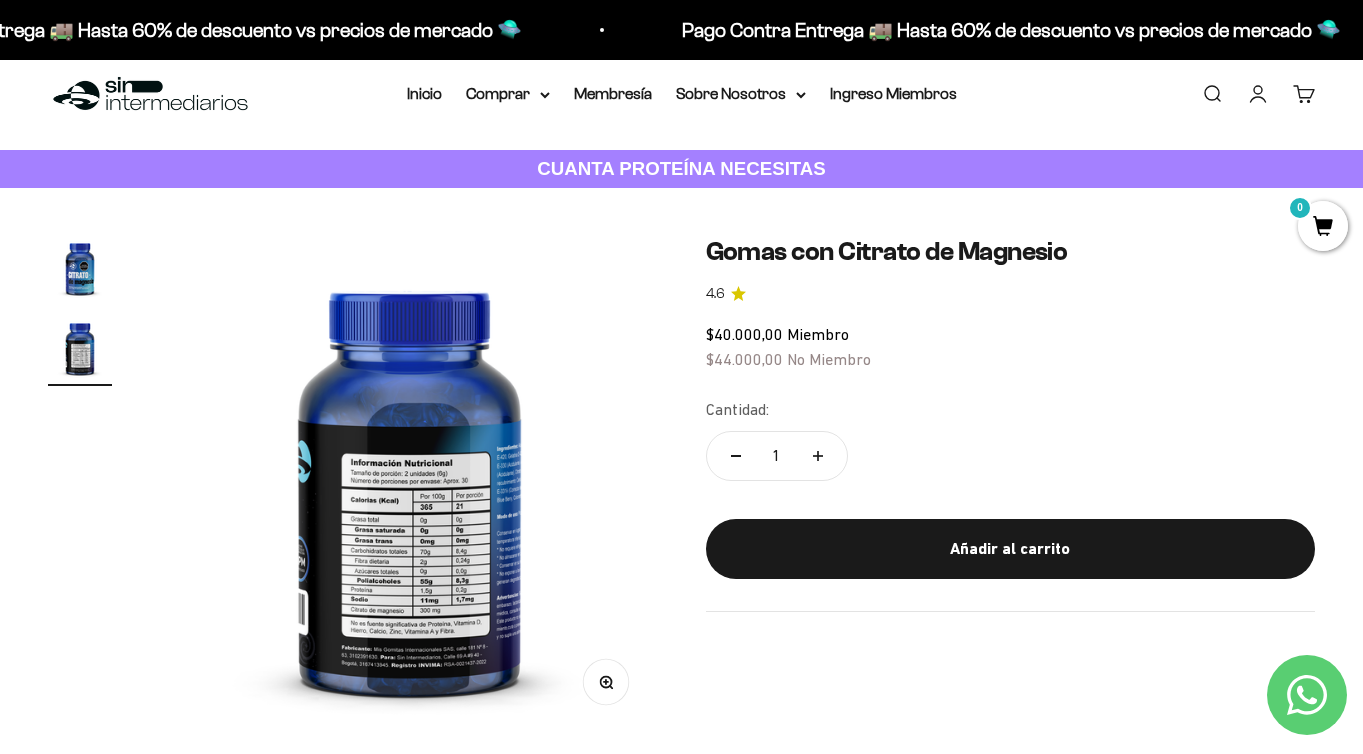 click at bounding box center (410, 485) 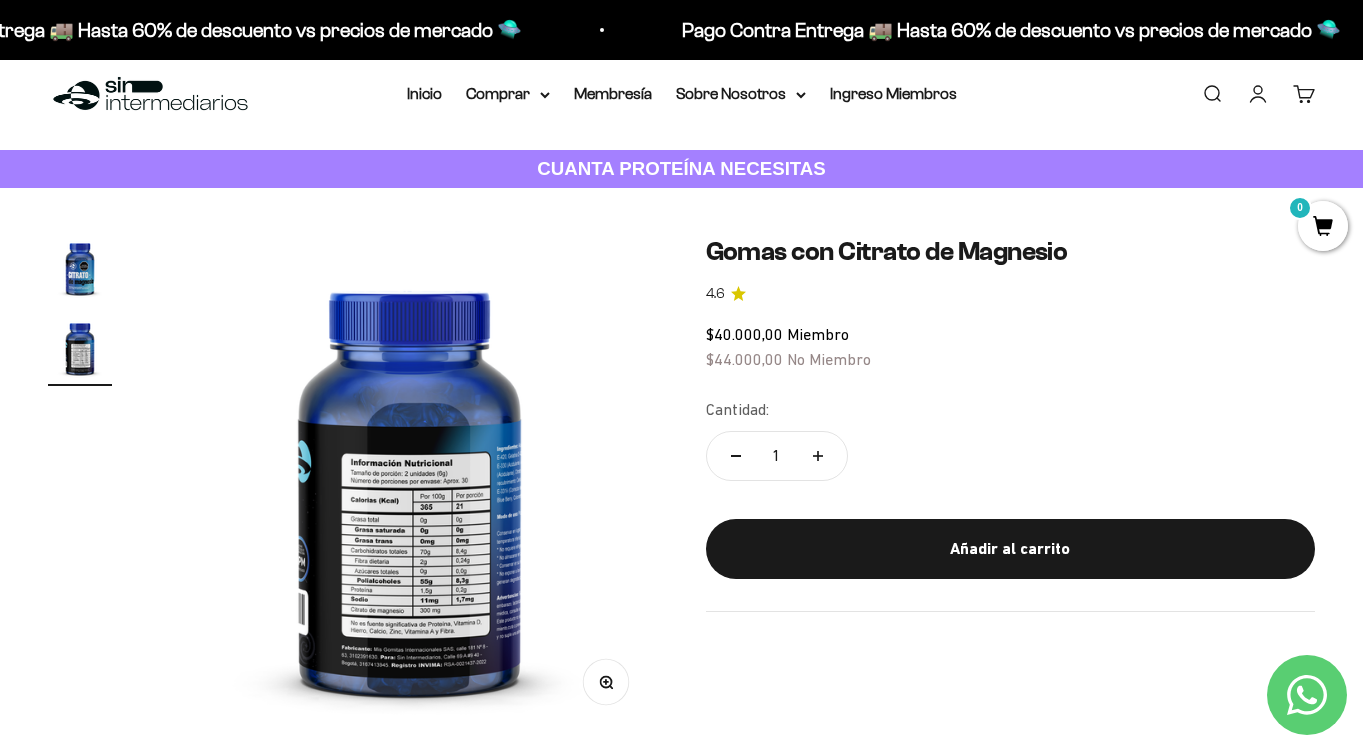 click 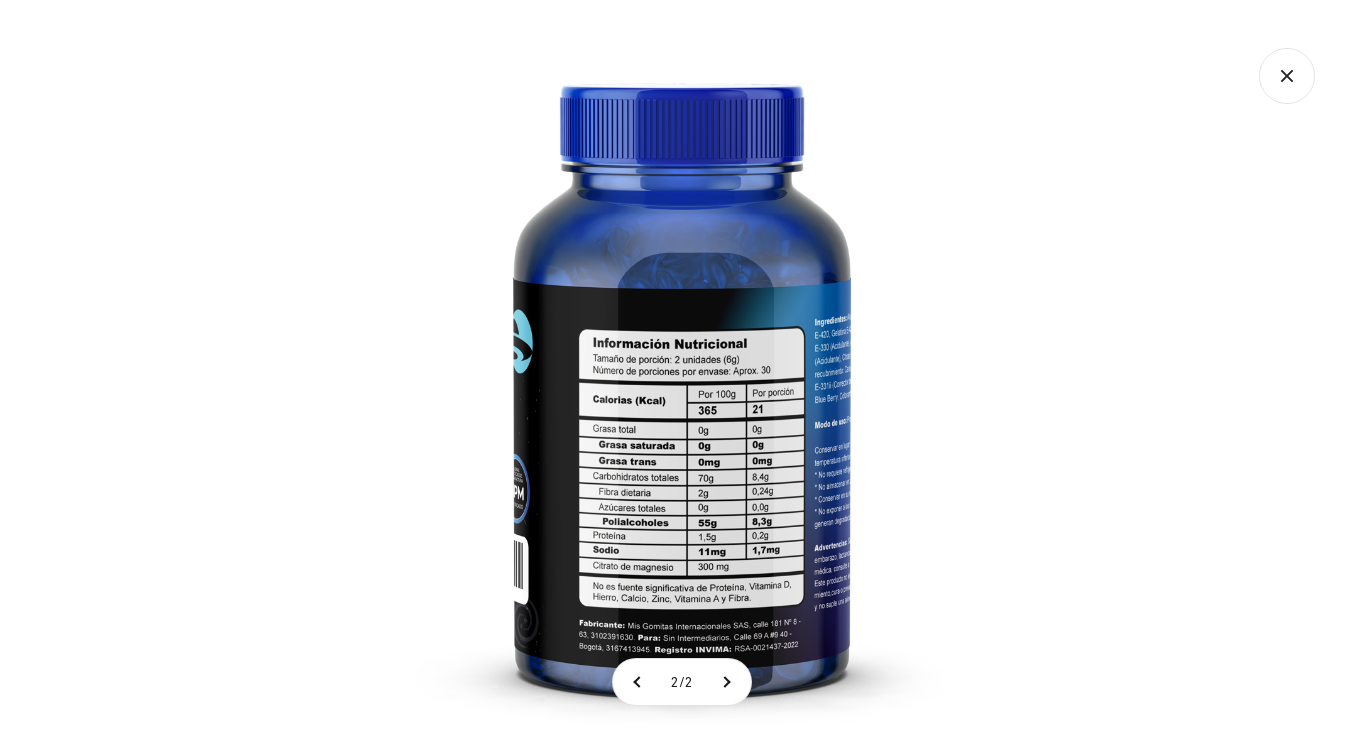 click 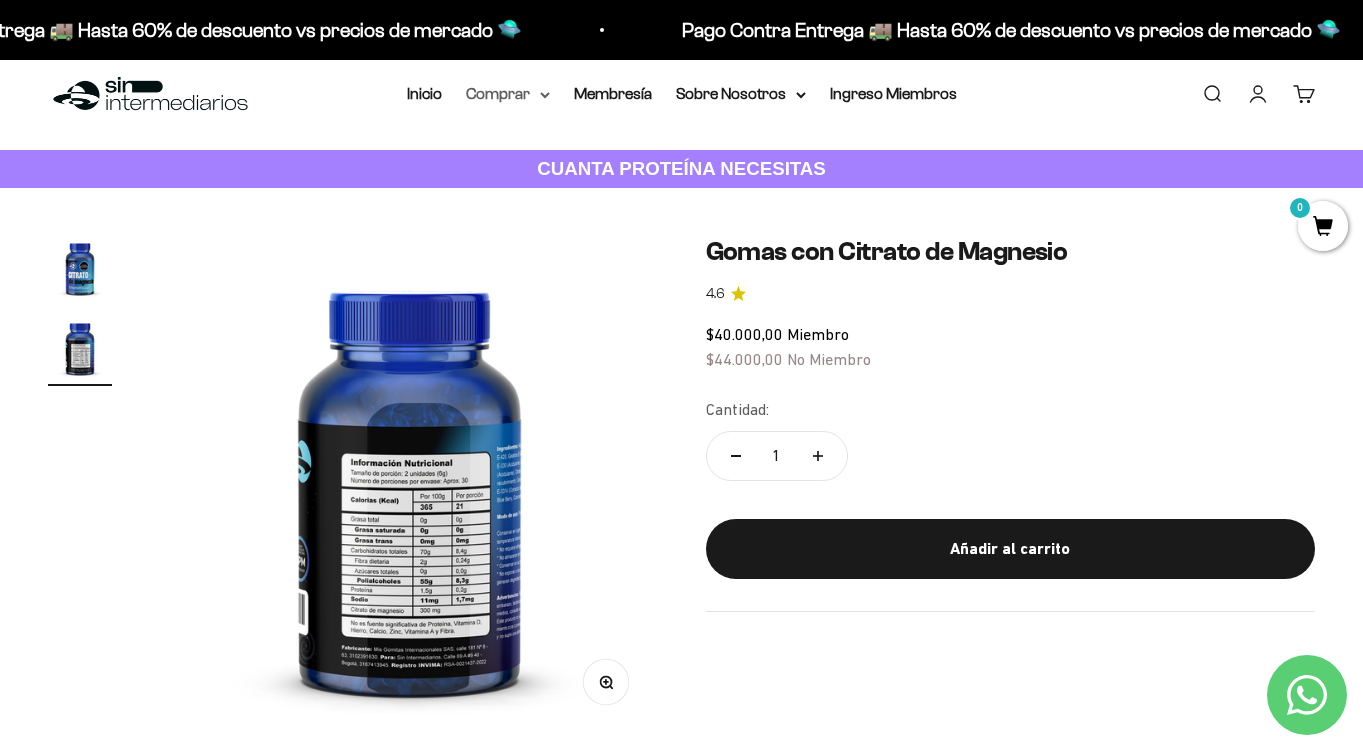 click on "Comprar" at bounding box center [508, 94] 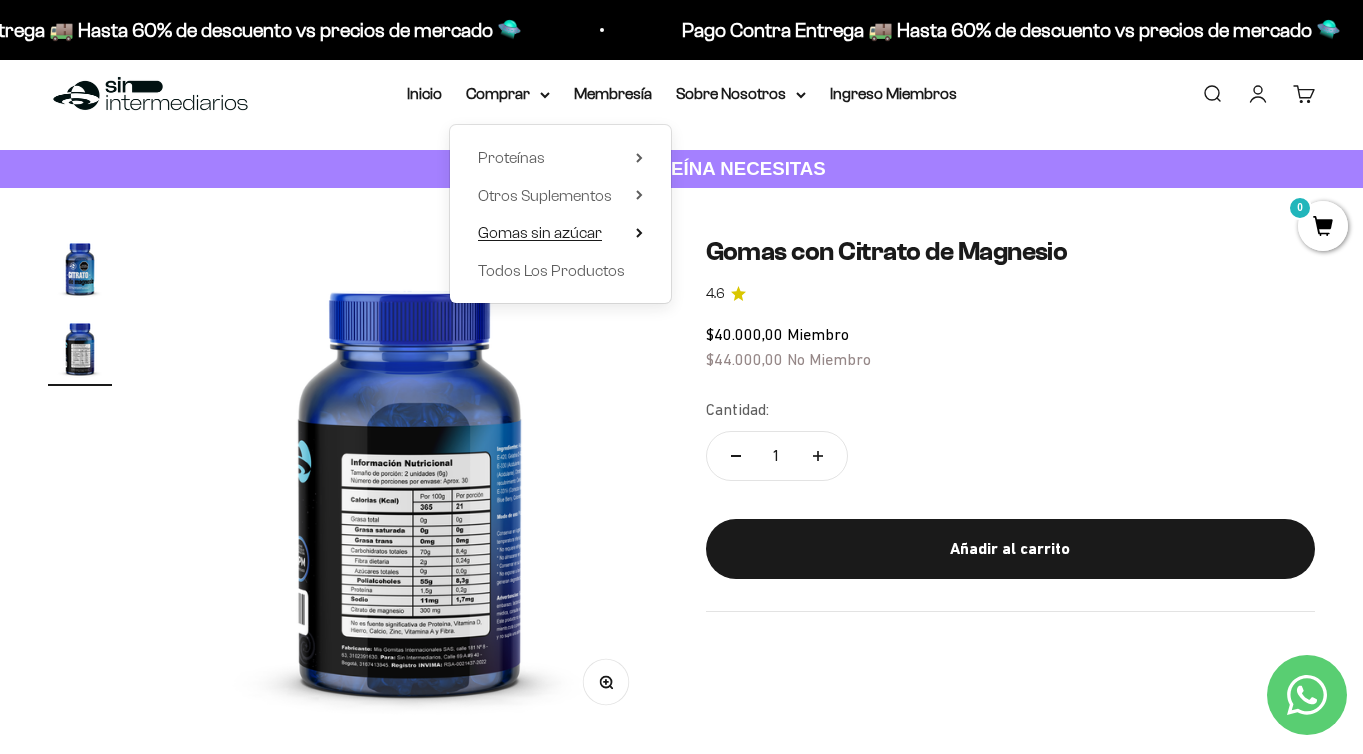 click on "Gomas sin azúcar" at bounding box center [540, 232] 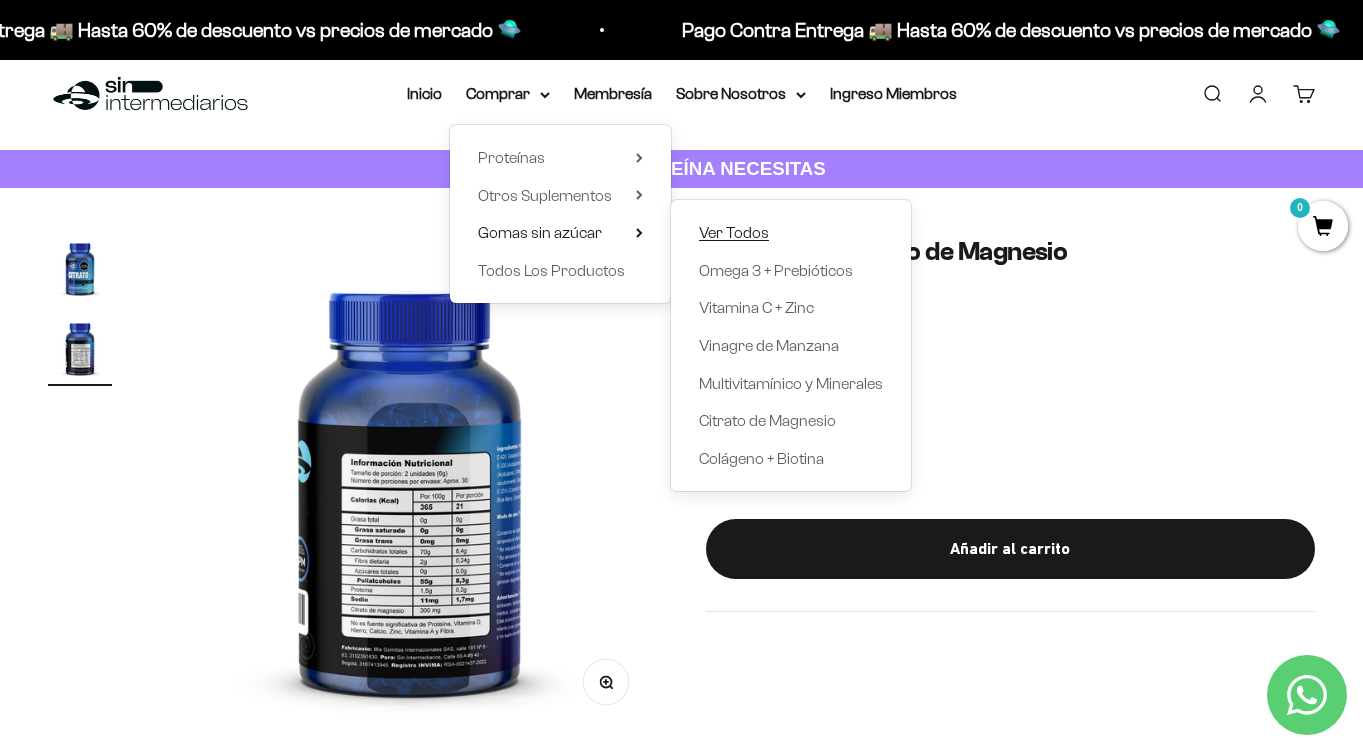click on "Ver Todos" at bounding box center (734, 232) 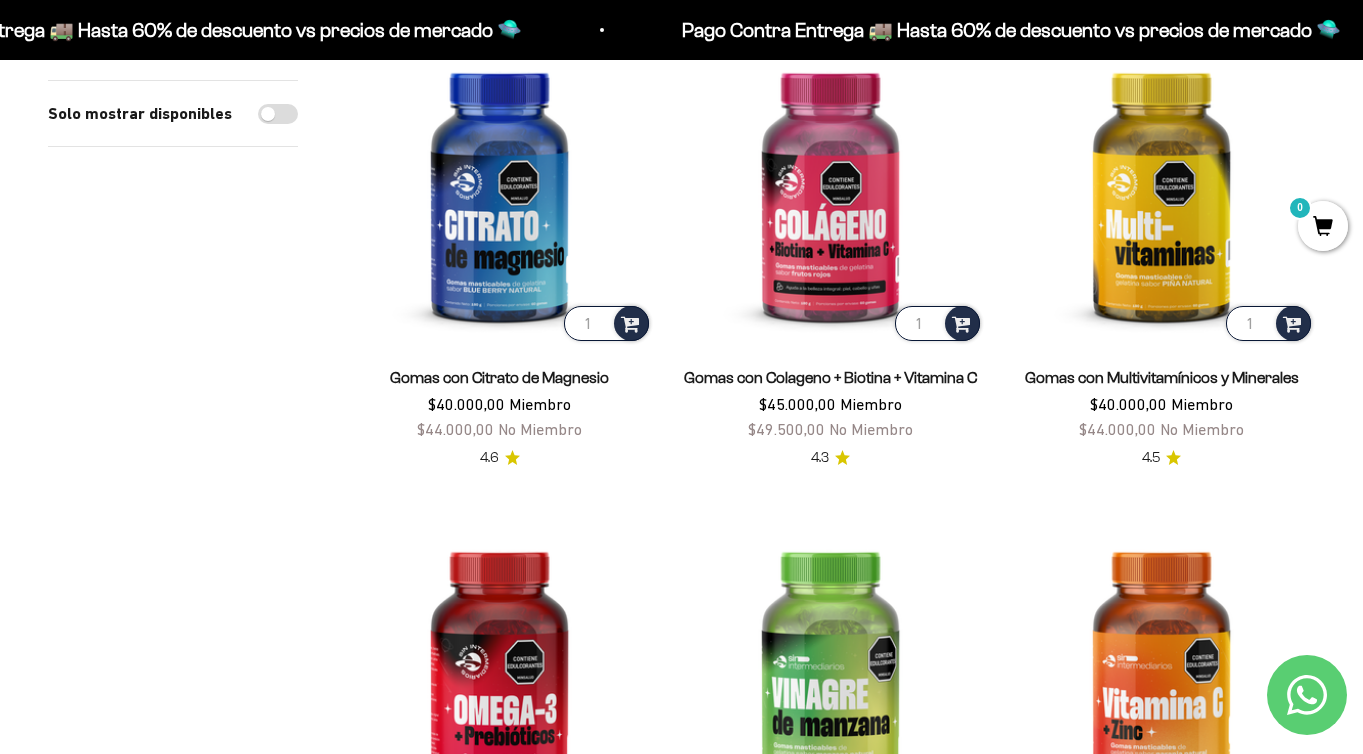 scroll, scrollTop: 251, scrollLeft: 0, axis: vertical 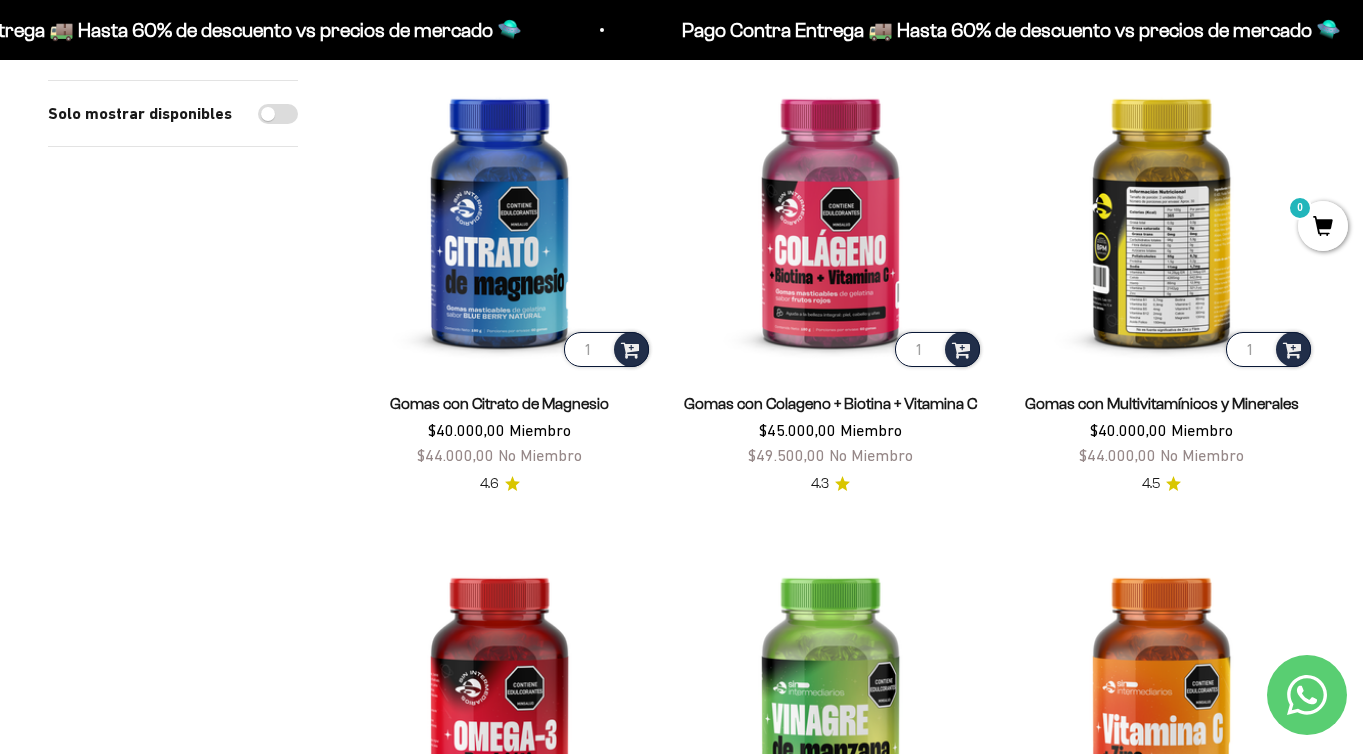 click at bounding box center (1161, 217) 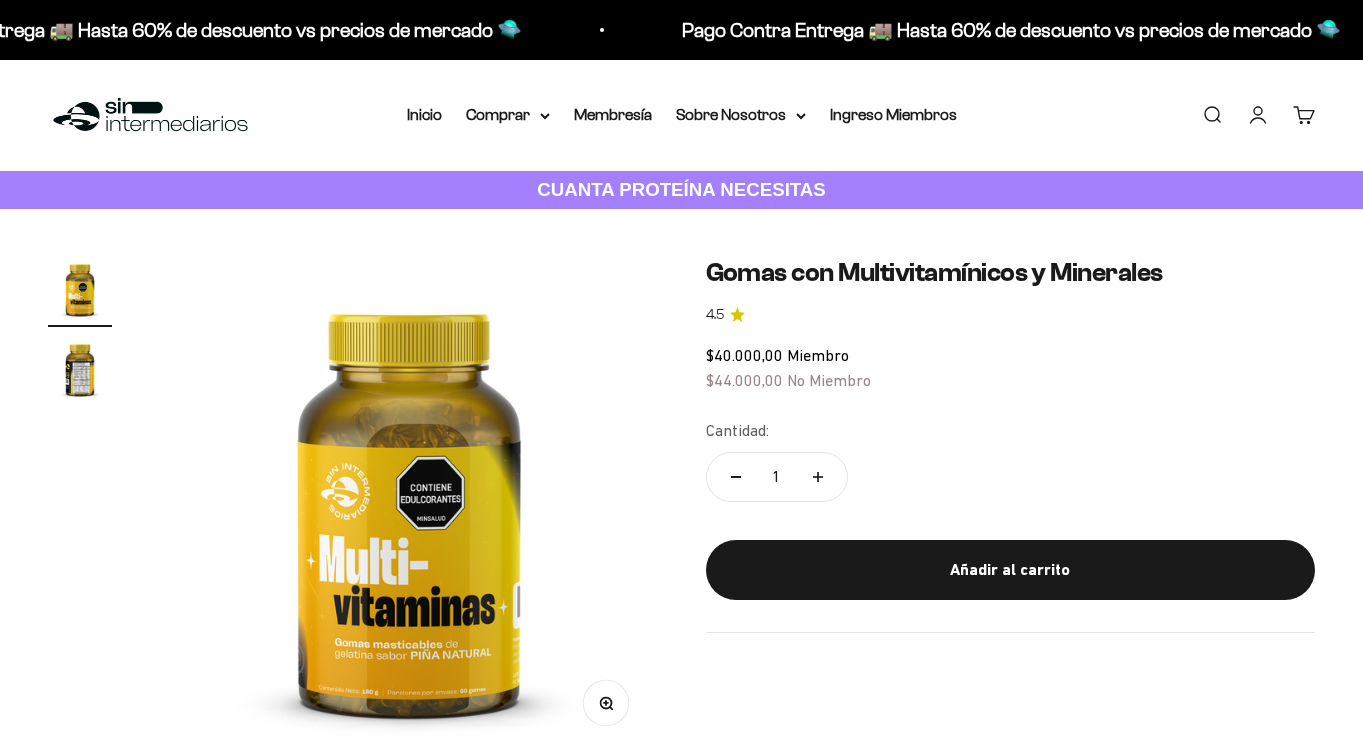 scroll, scrollTop: 0, scrollLeft: 0, axis: both 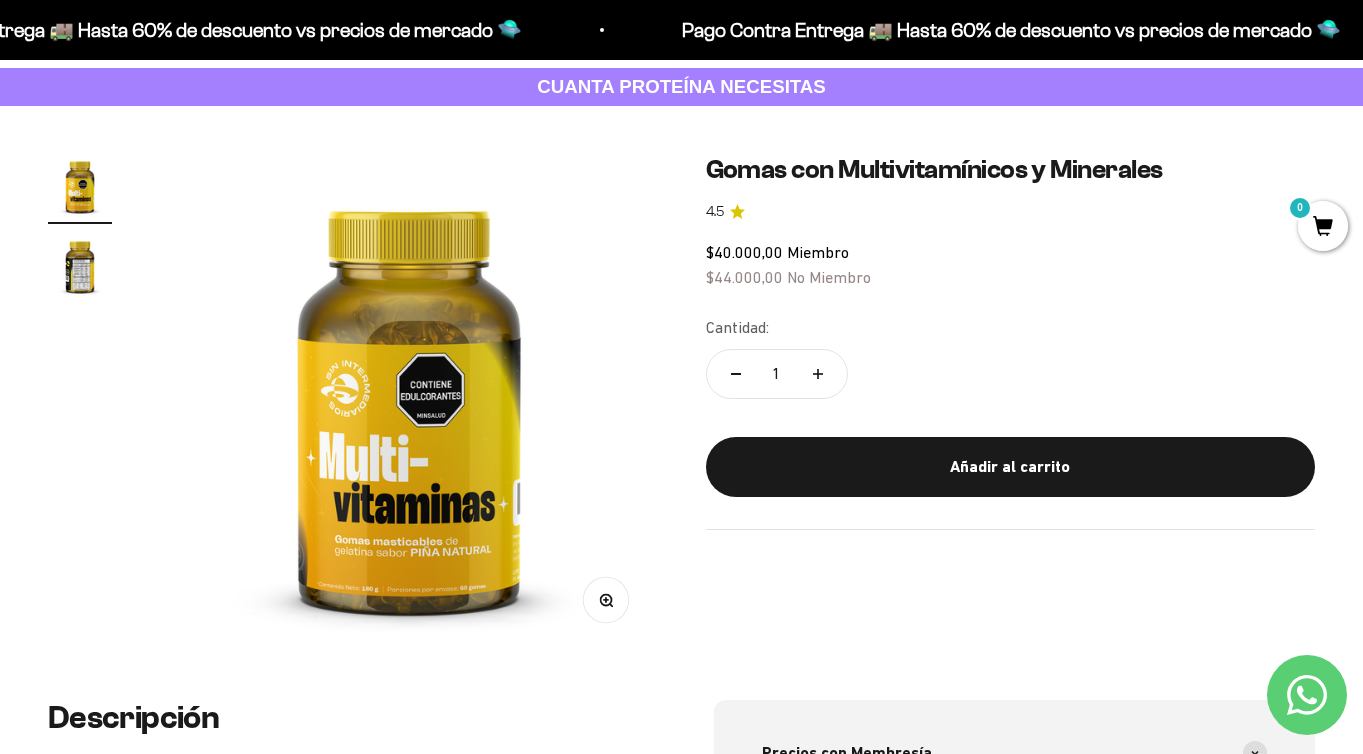 click at bounding box center (80, 266) 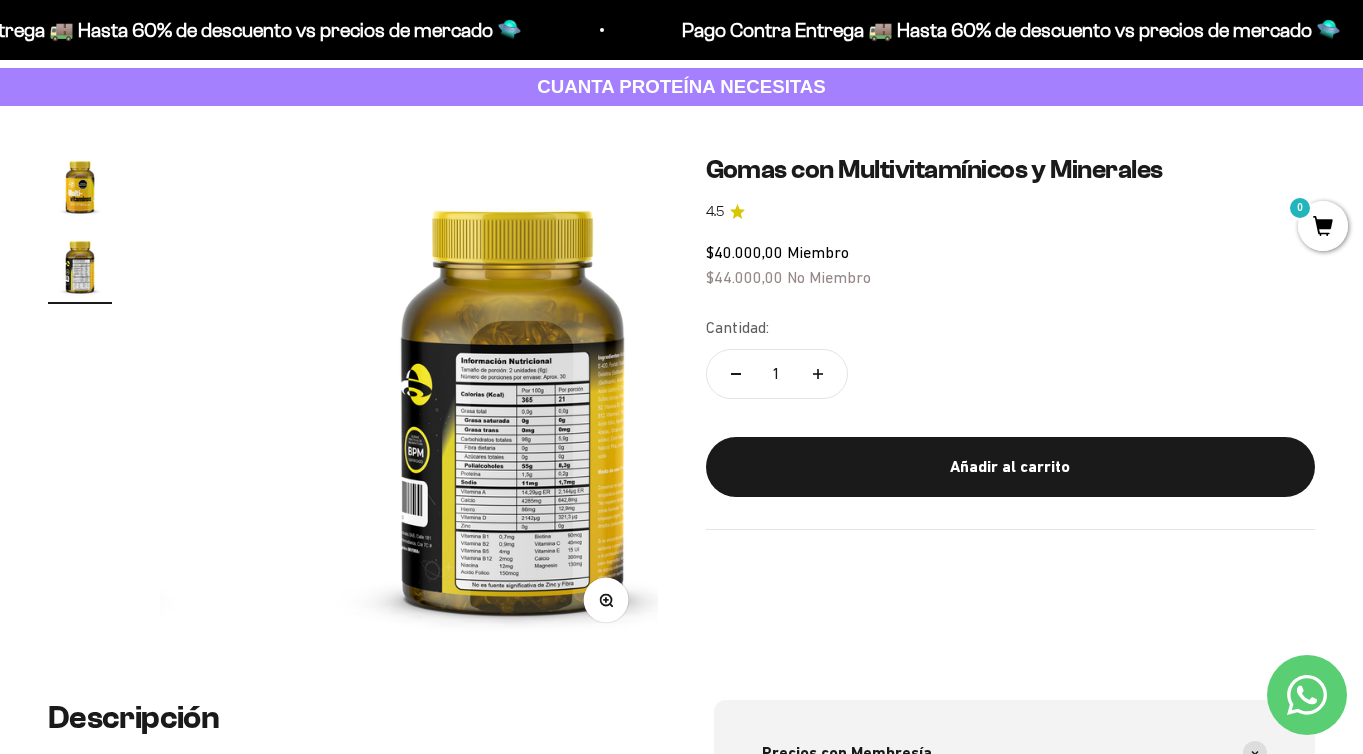 scroll, scrollTop: 0, scrollLeft: 509, axis: horizontal 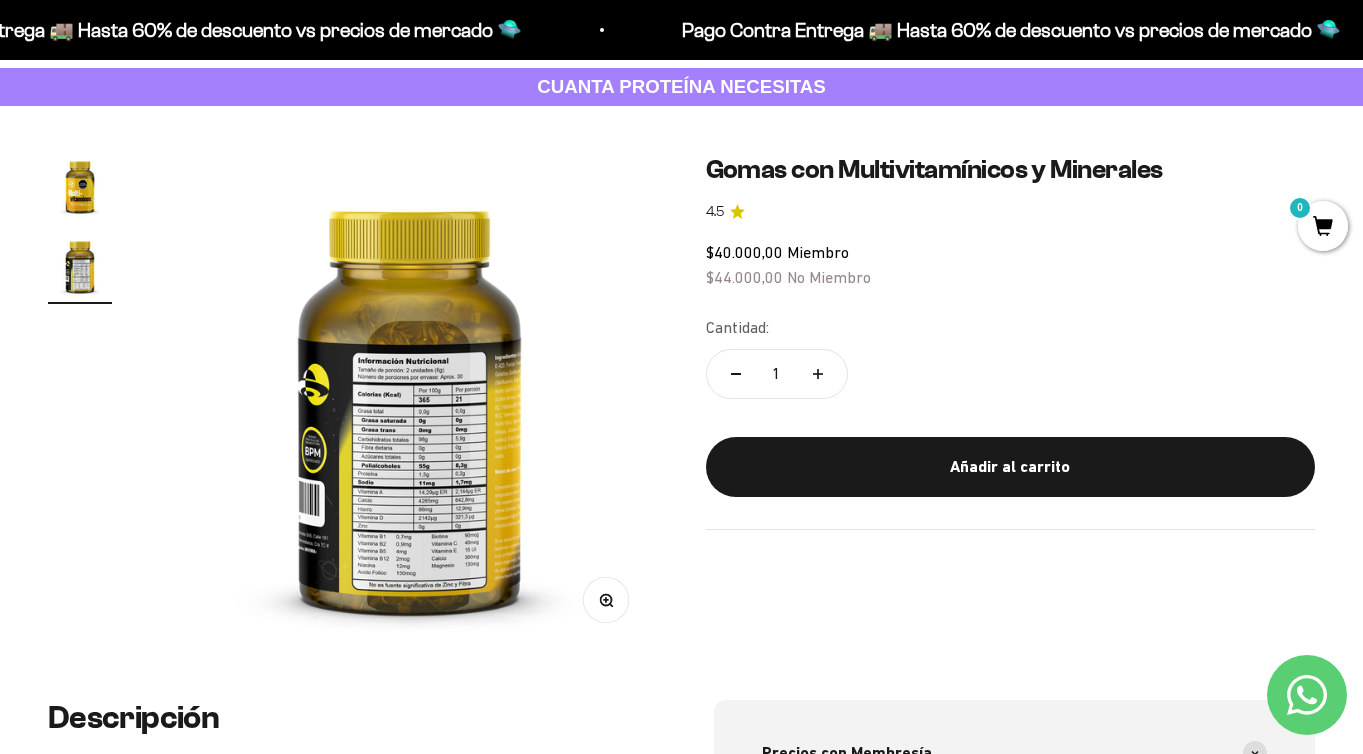 click at bounding box center [410, 403] 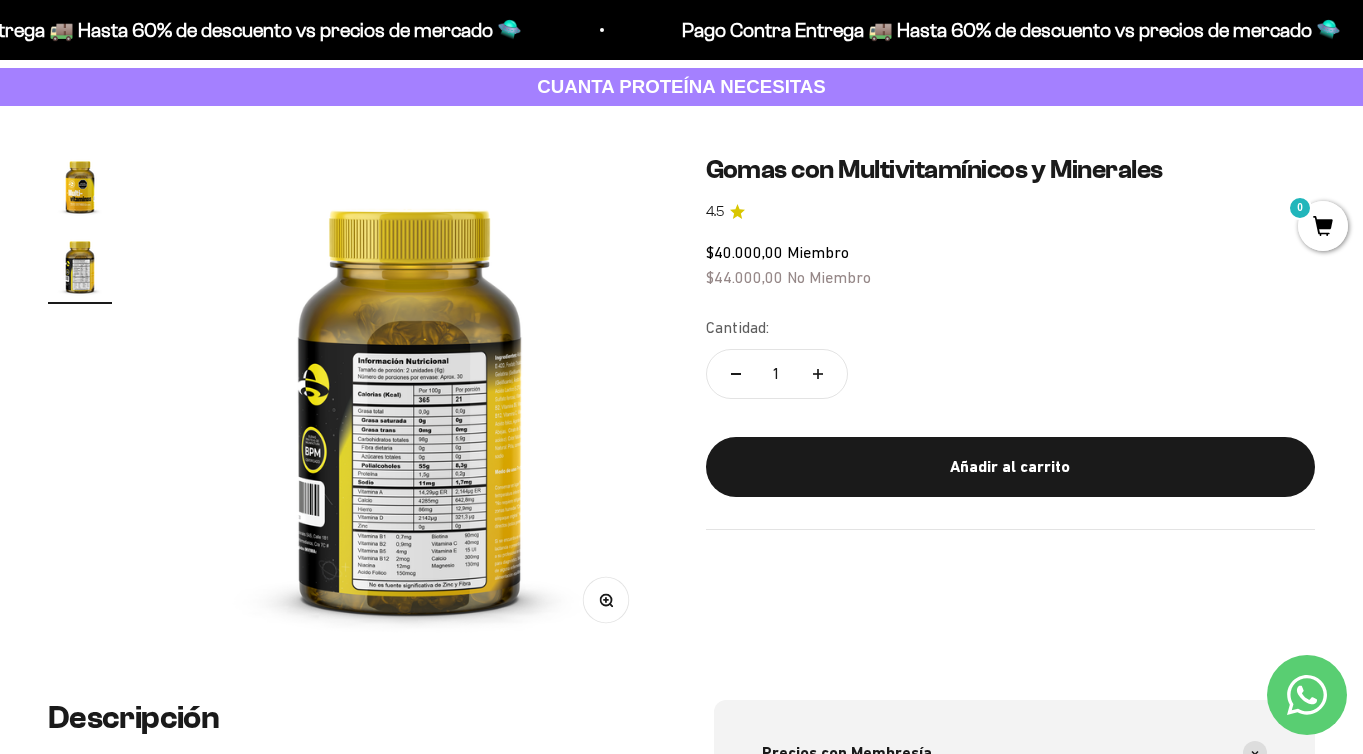 click at bounding box center [410, 403] 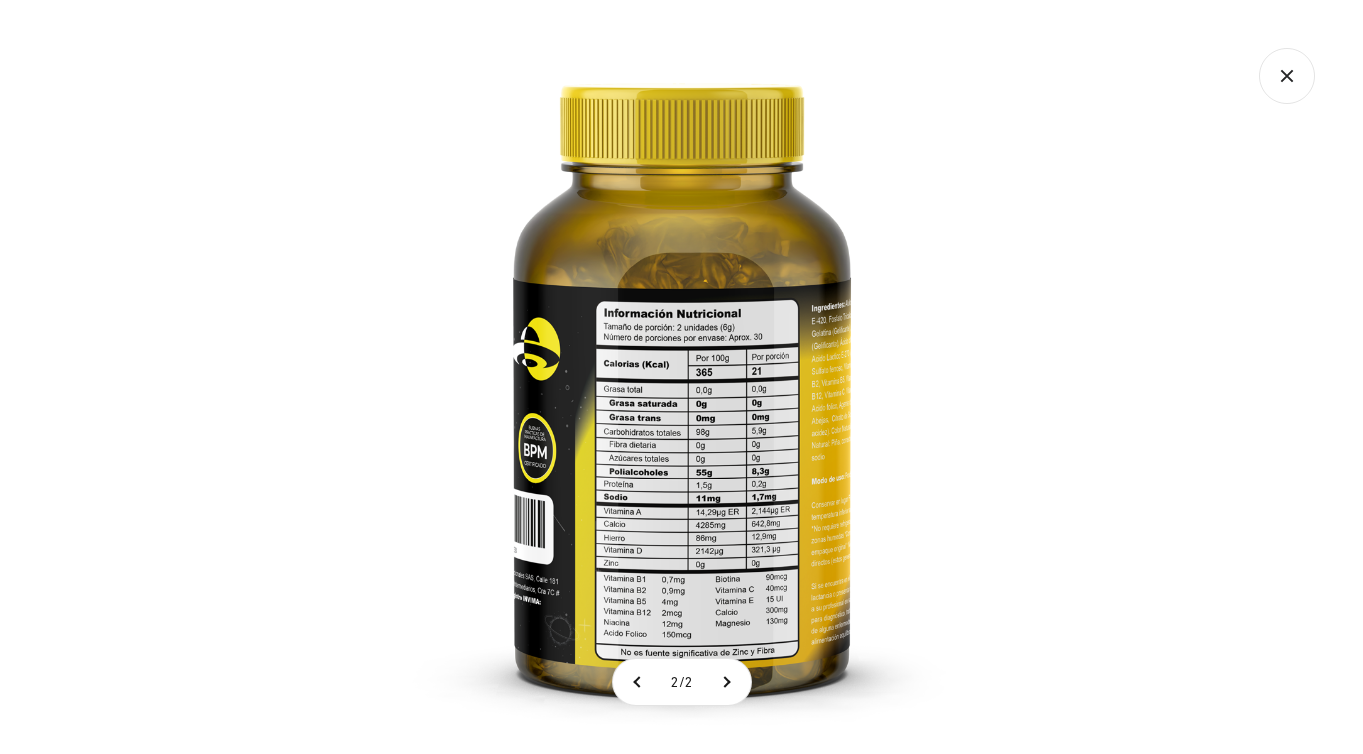 click at bounding box center (682, 377) 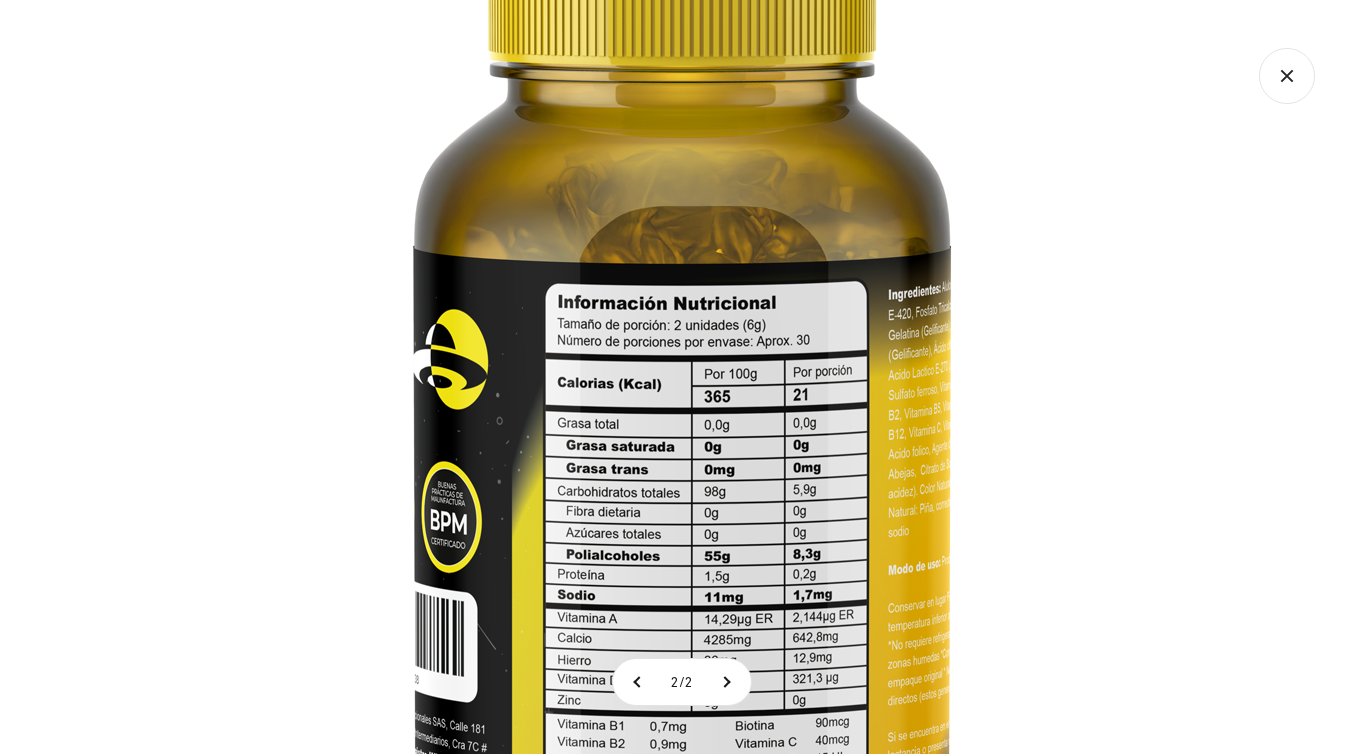 click at bounding box center [682, 404] 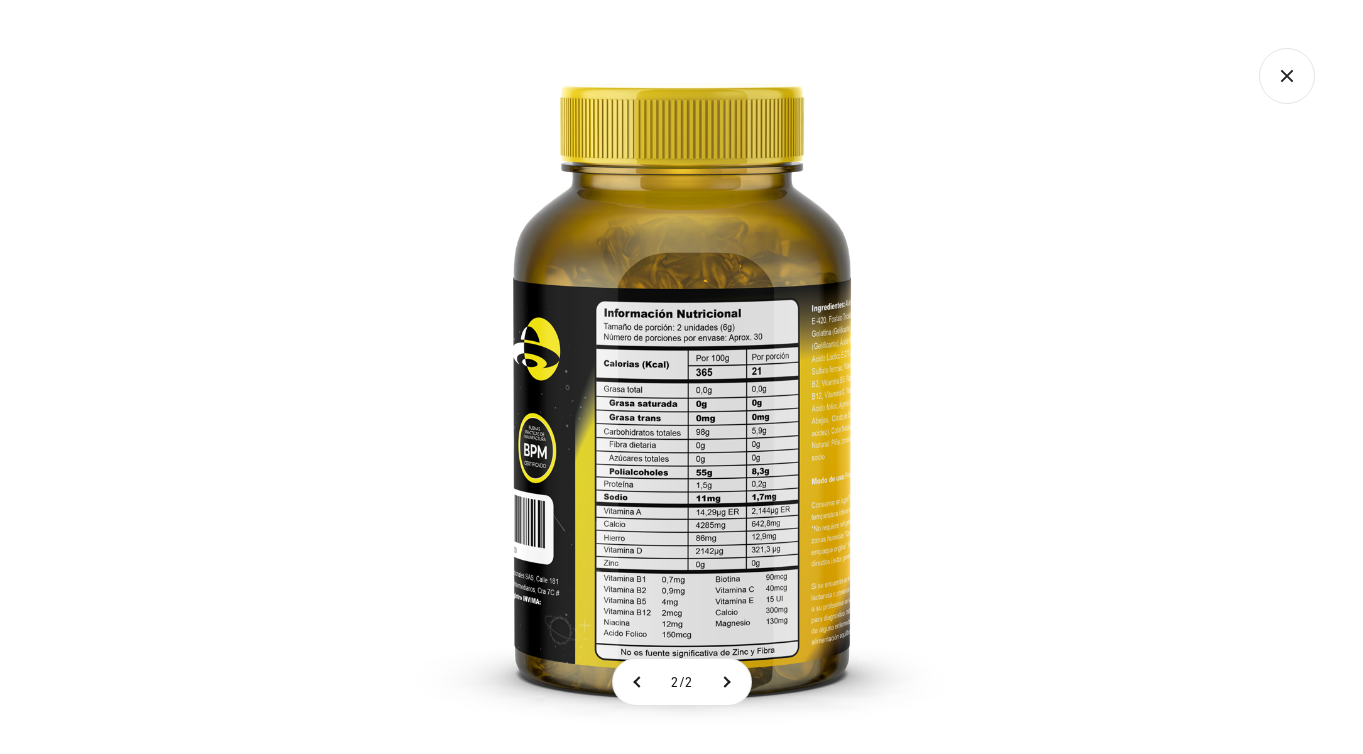 click at bounding box center [681, 377] 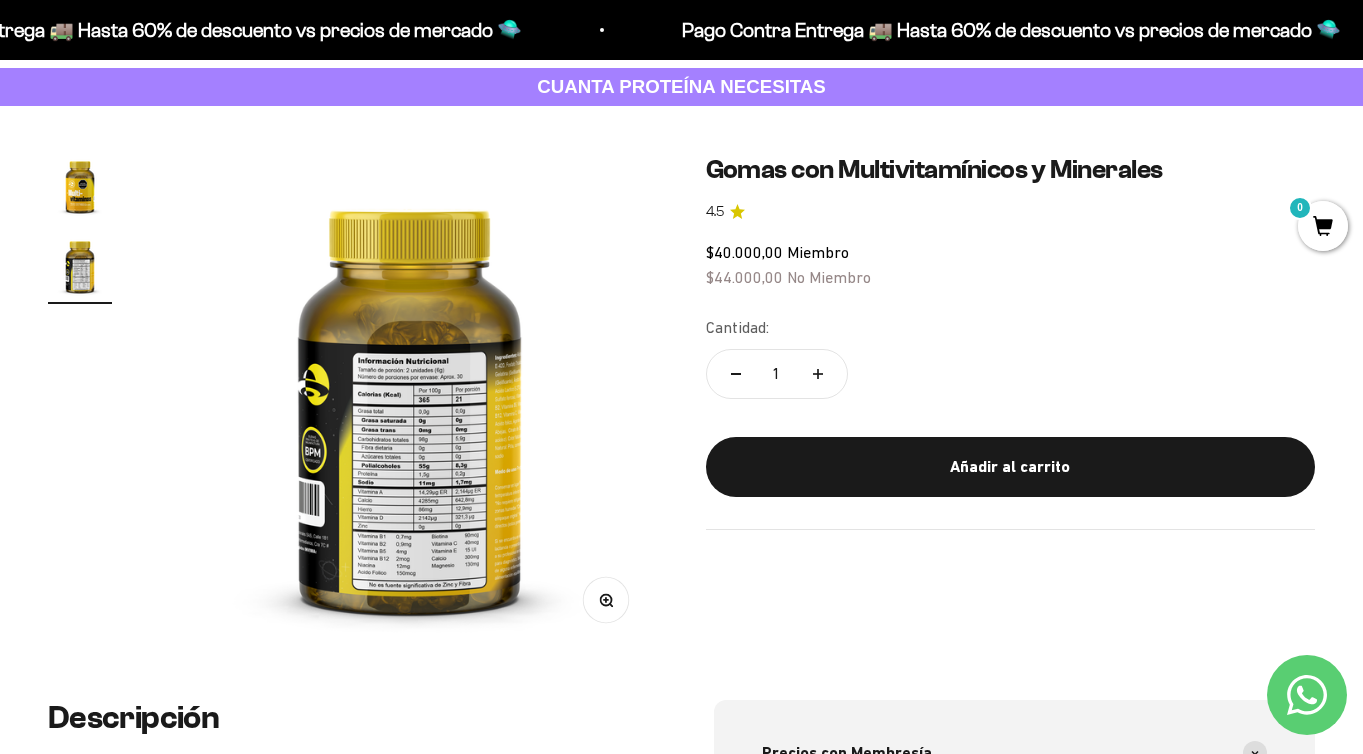 scroll, scrollTop: 0, scrollLeft: 0, axis: both 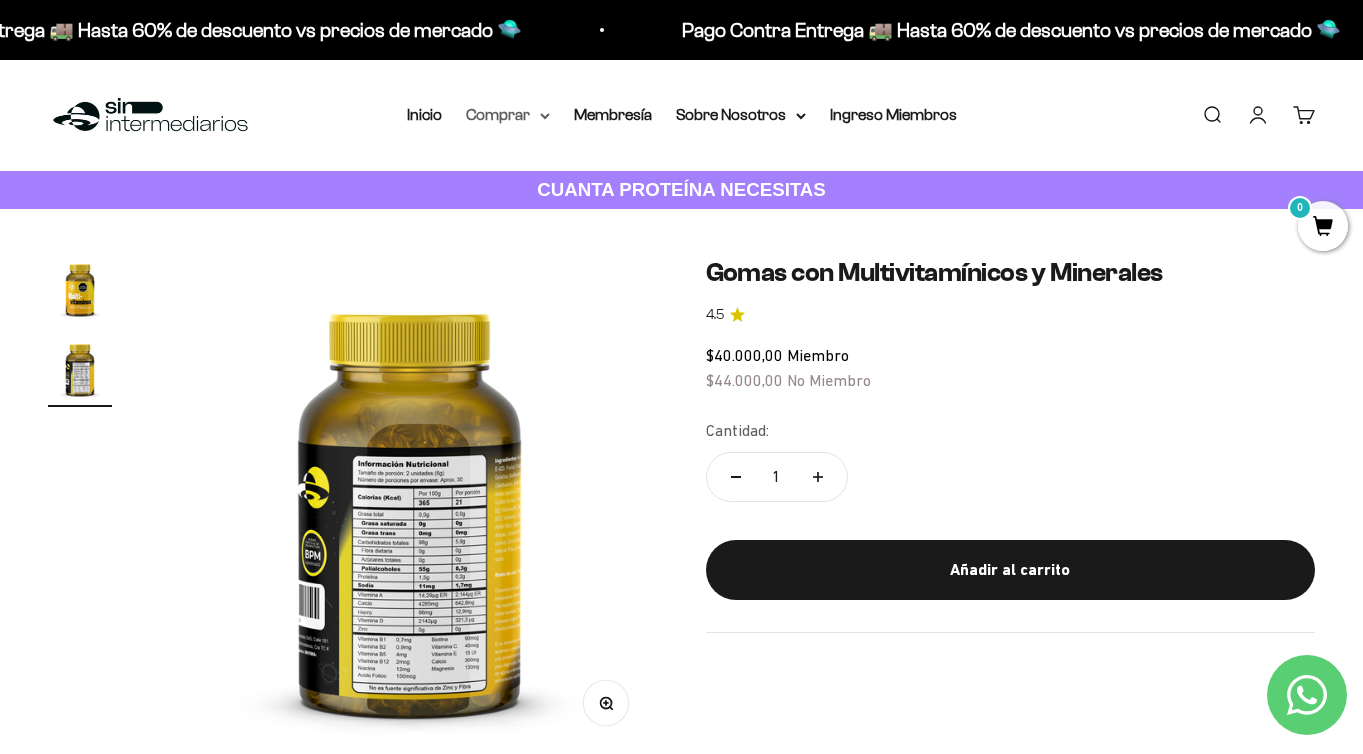 click on "Comprar" at bounding box center (508, 115) 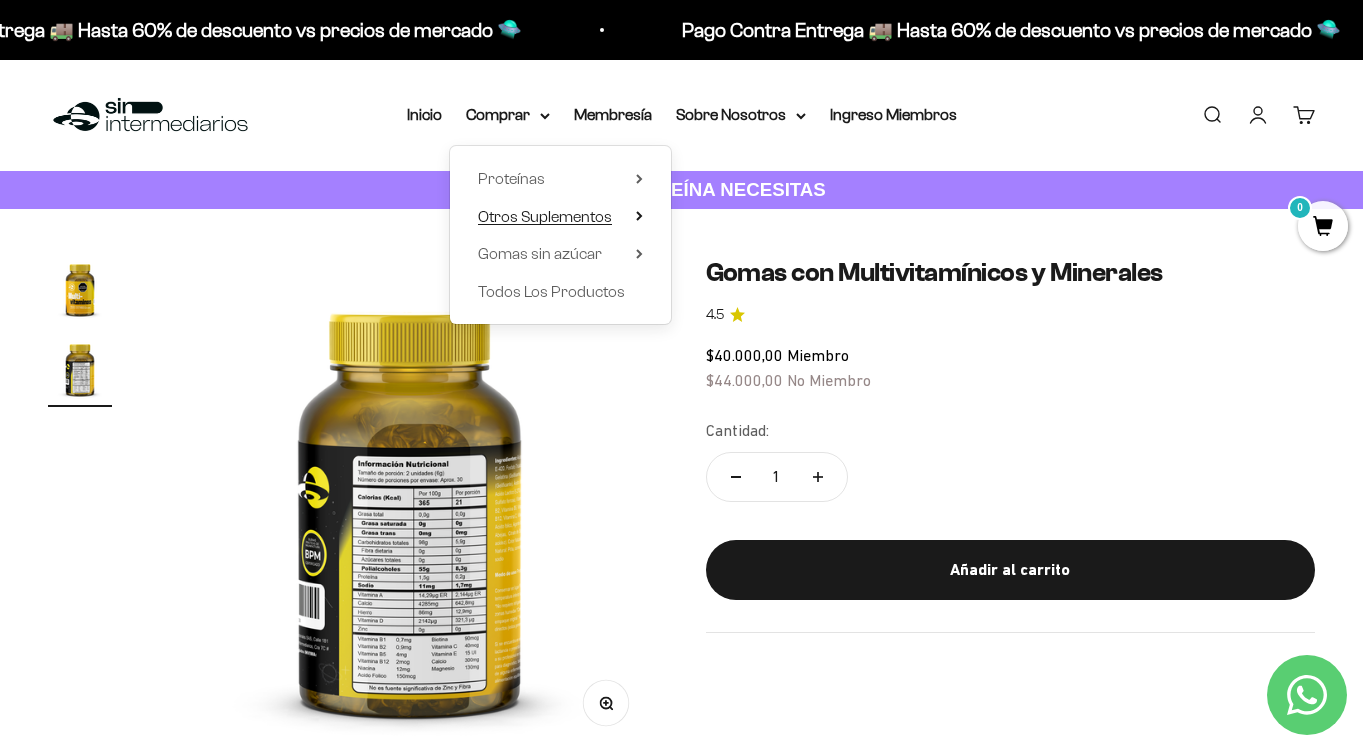 click on "Otros Suplementos" at bounding box center [545, 216] 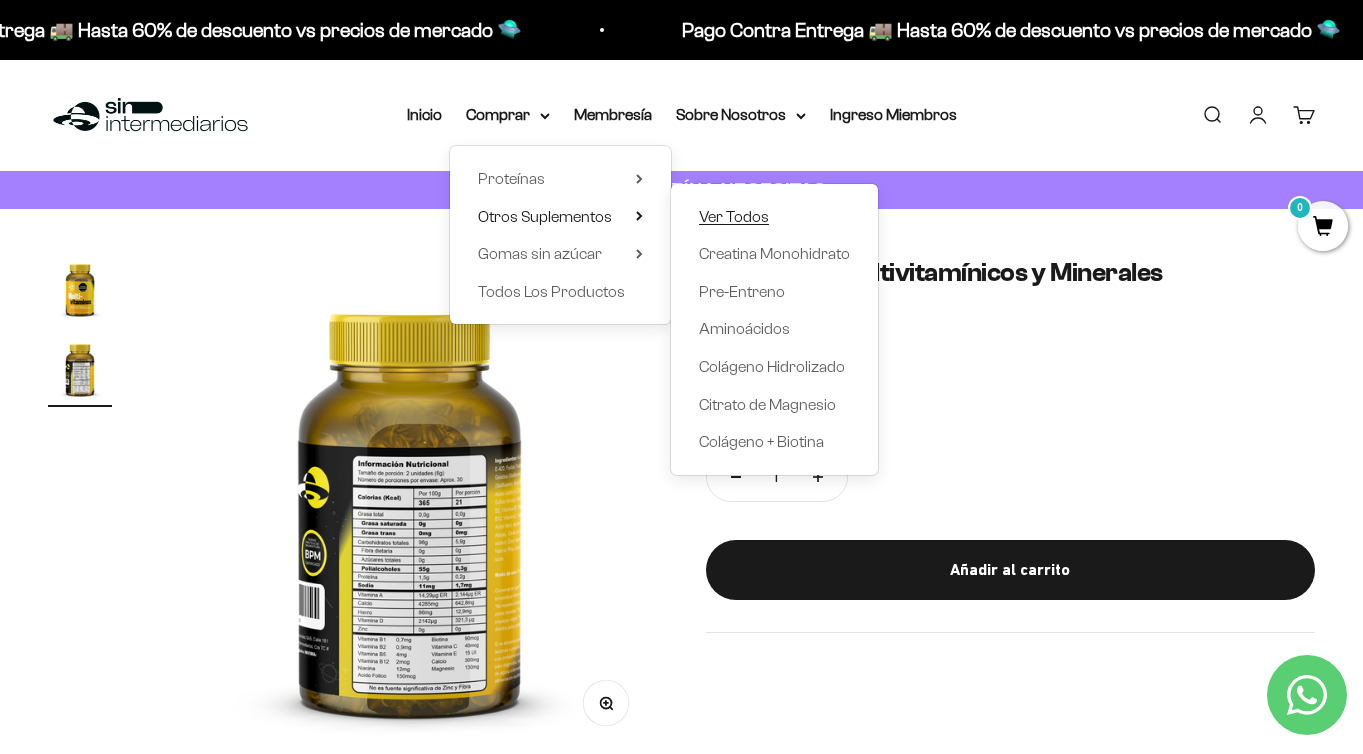 click on "Ver Todos" at bounding box center (734, 216) 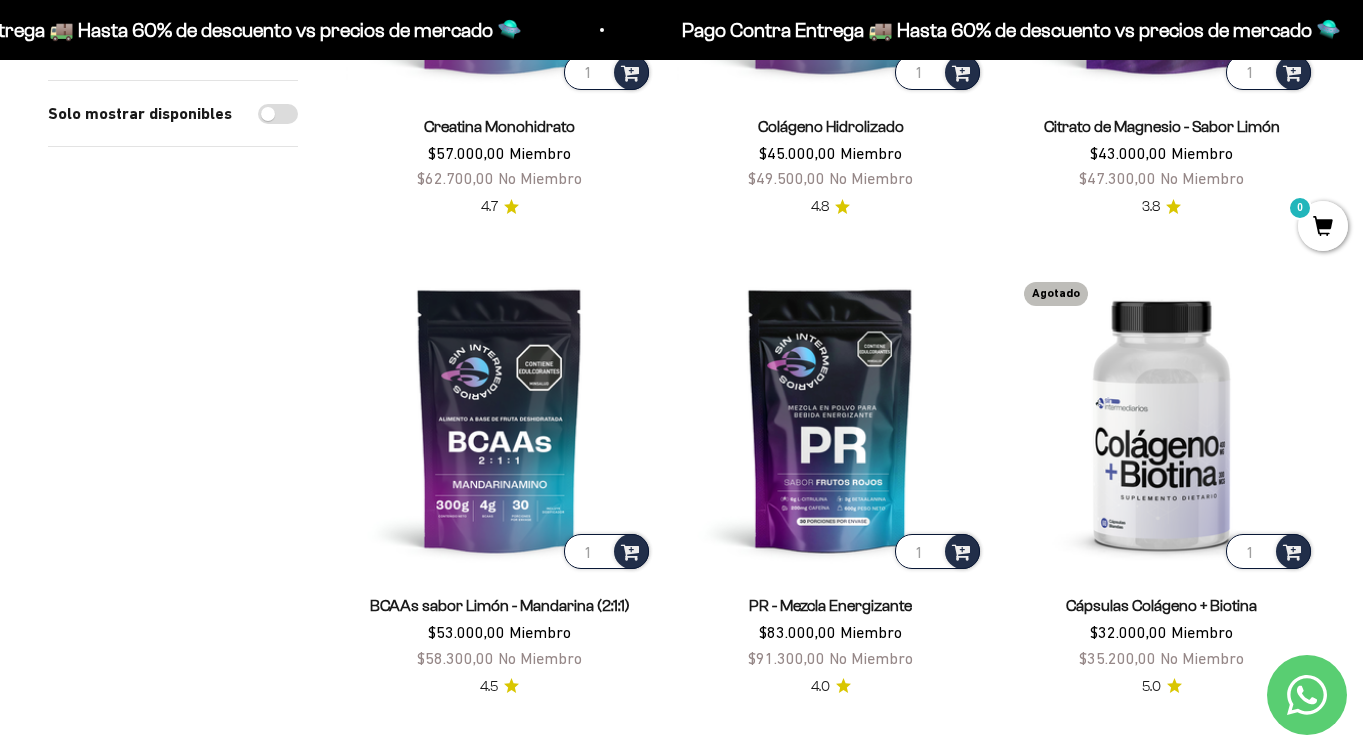 scroll, scrollTop: 492, scrollLeft: 0, axis: vertical 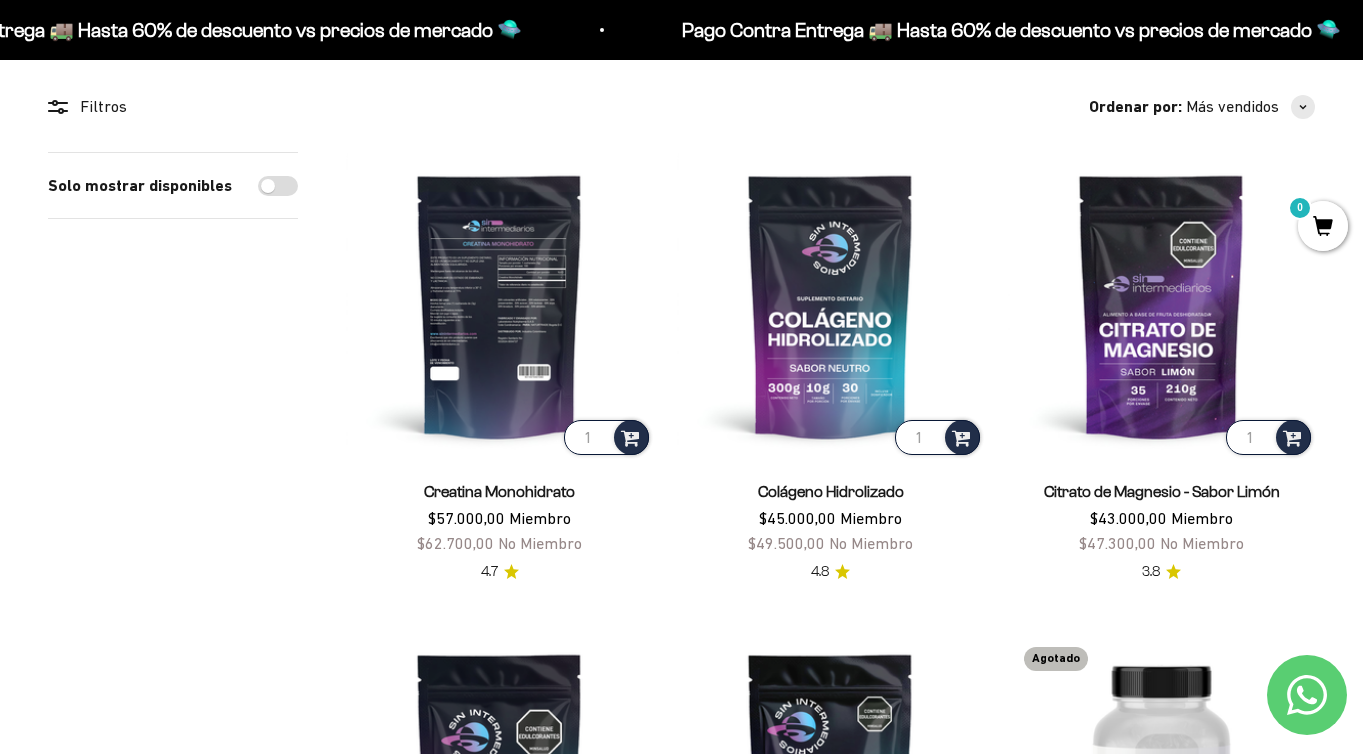 click at bounding box center (499, 305) 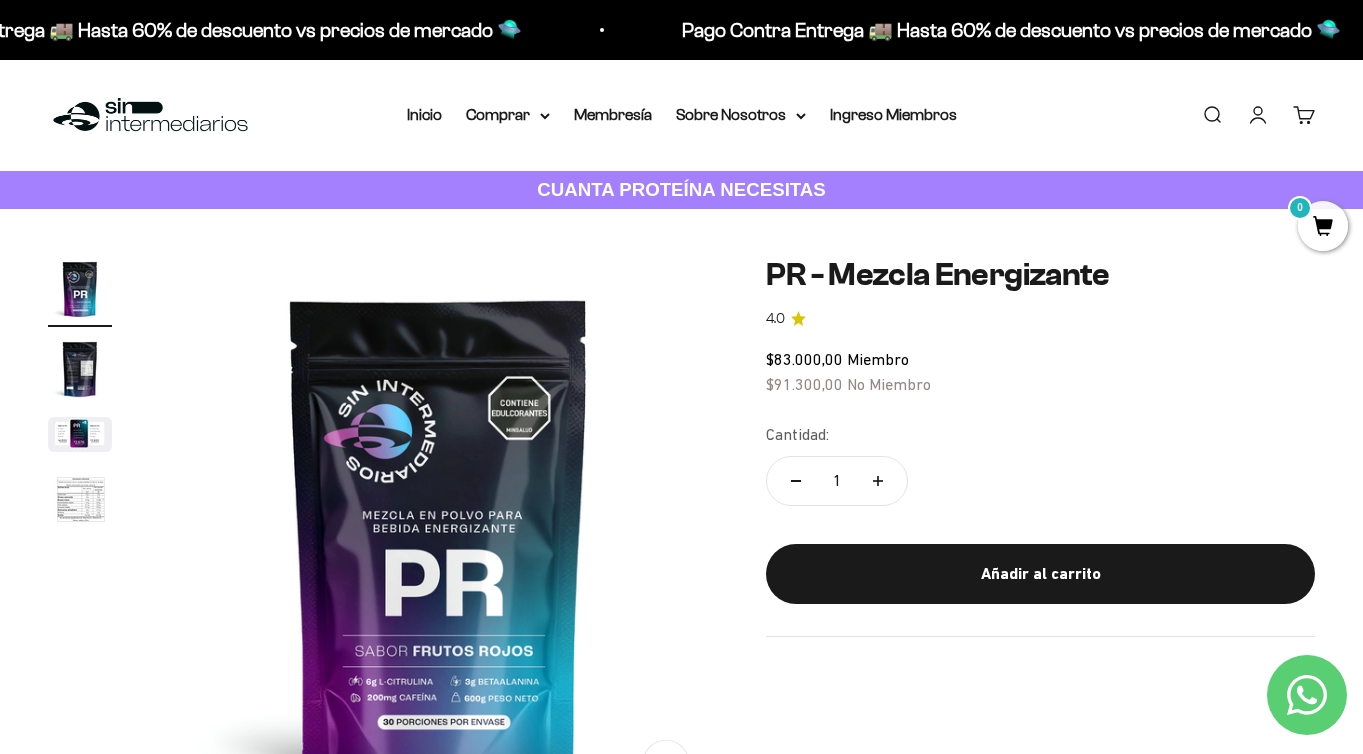scroll, scrollTop: 0, scrollLeft: 0, axis: both 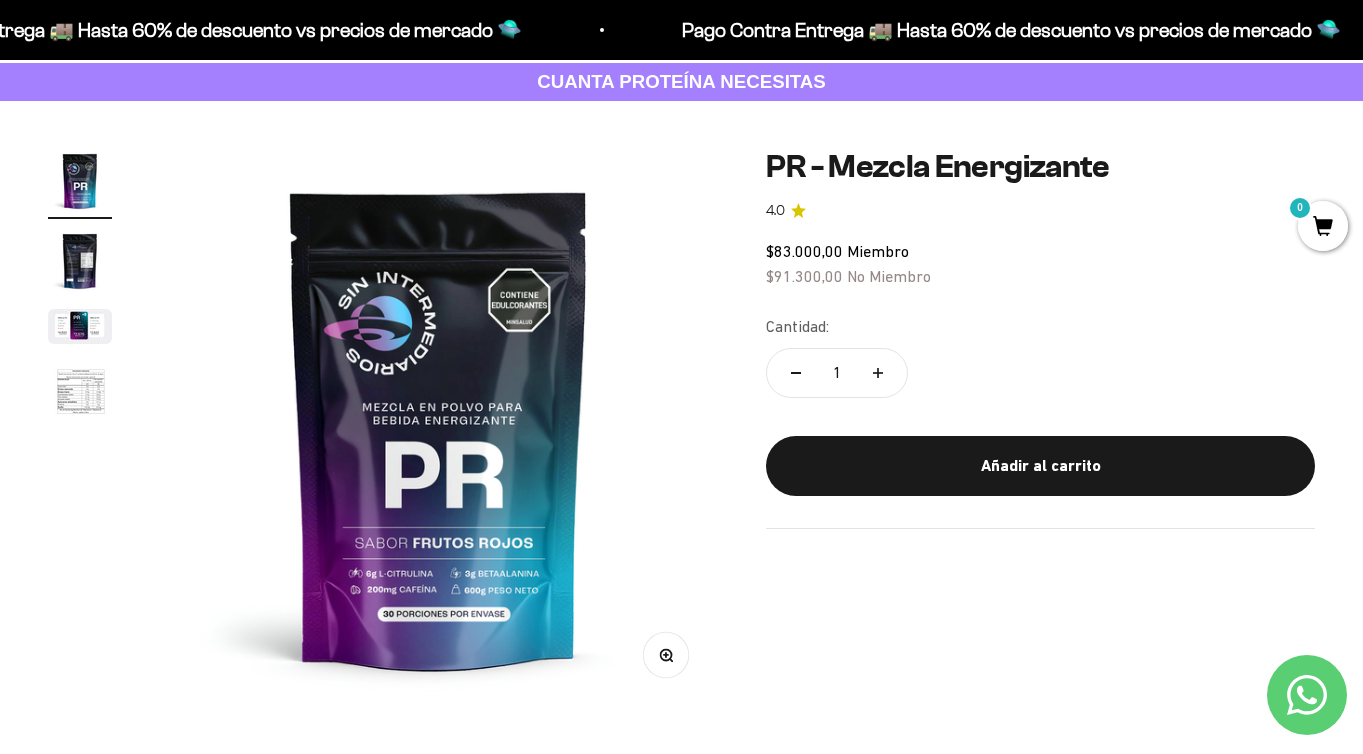 click at bounding box center (439, 428) 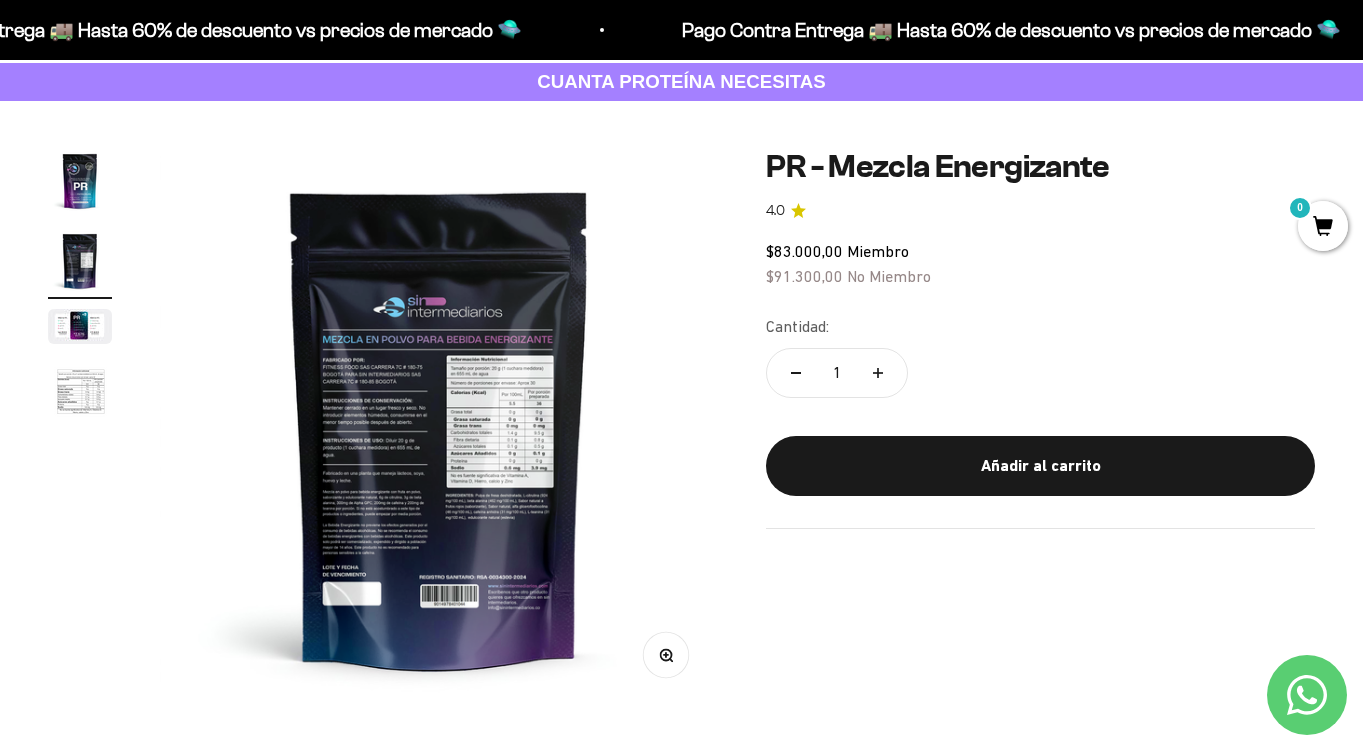 click at bounding box center (439, 428) 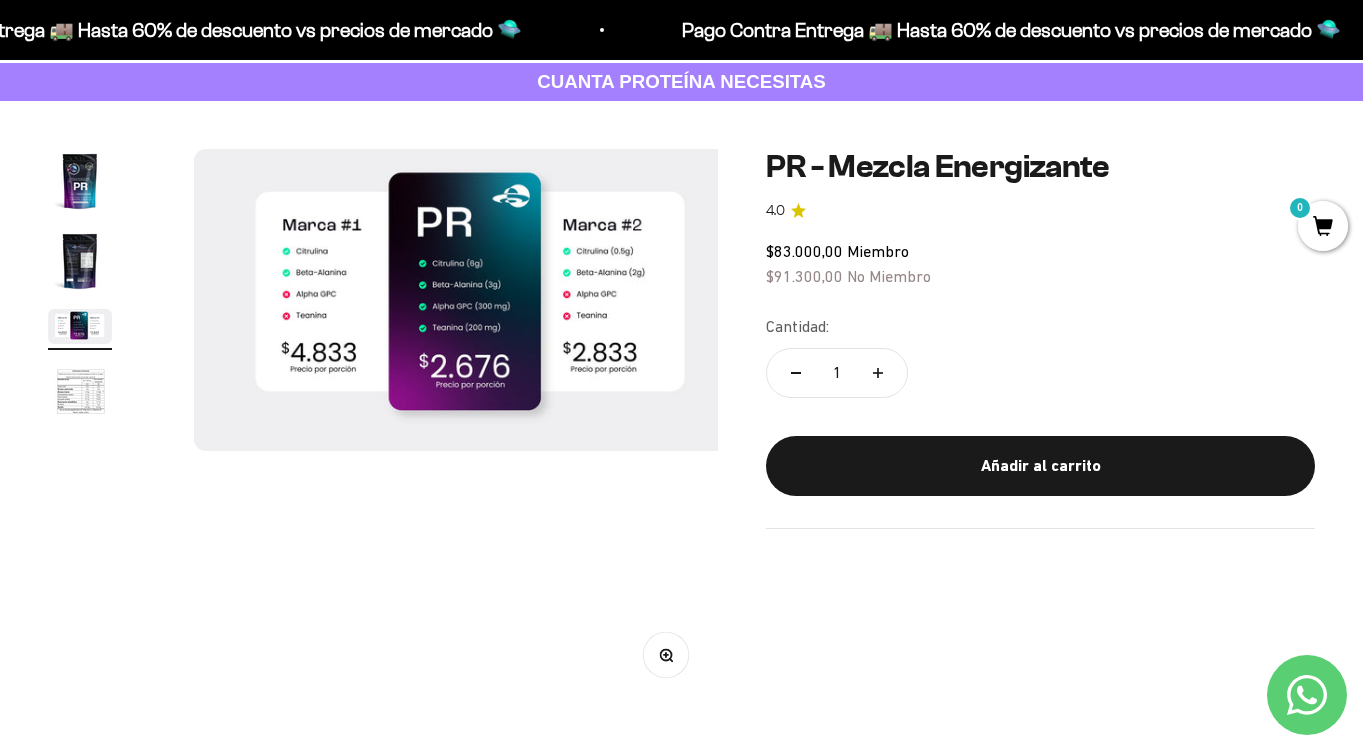 scroll, scrollTop: 0, scrollLeft: 1141, axis: horizontal 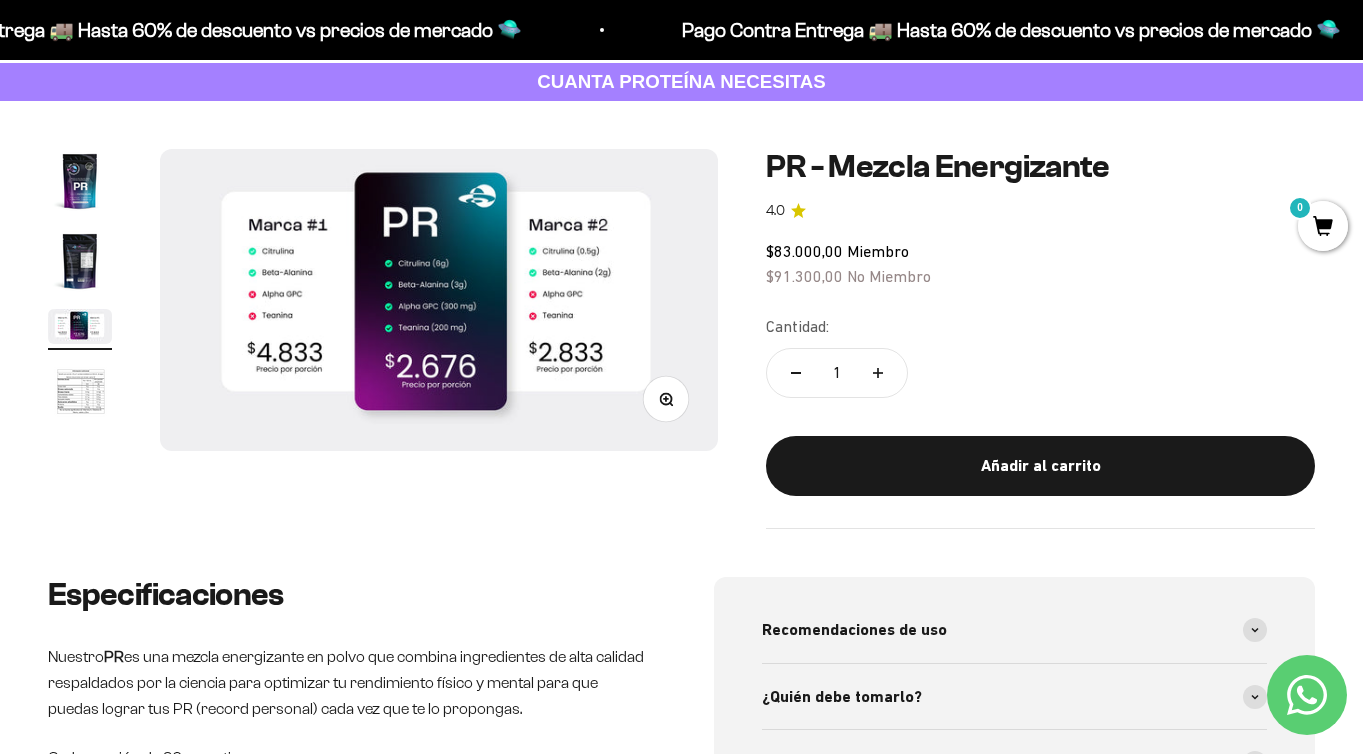 click on "Zoom" at bounding box center (666, 399) 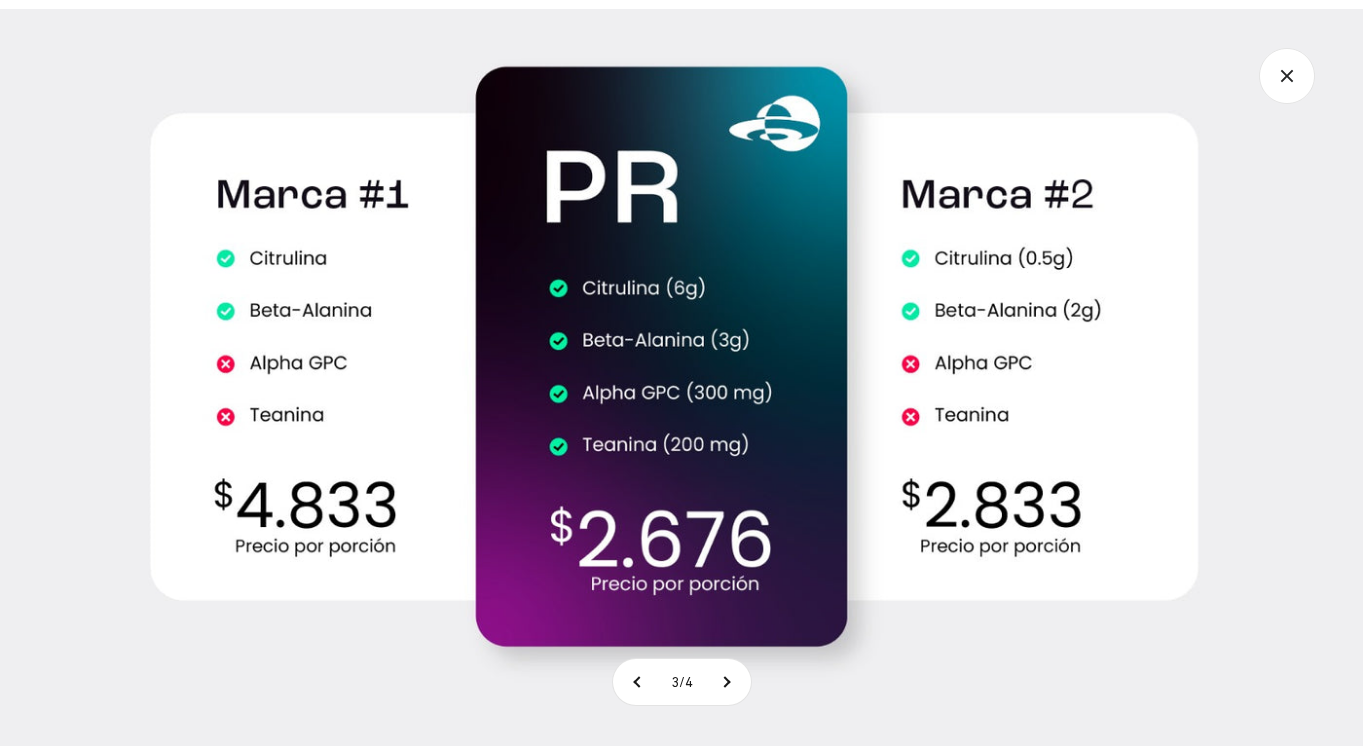click 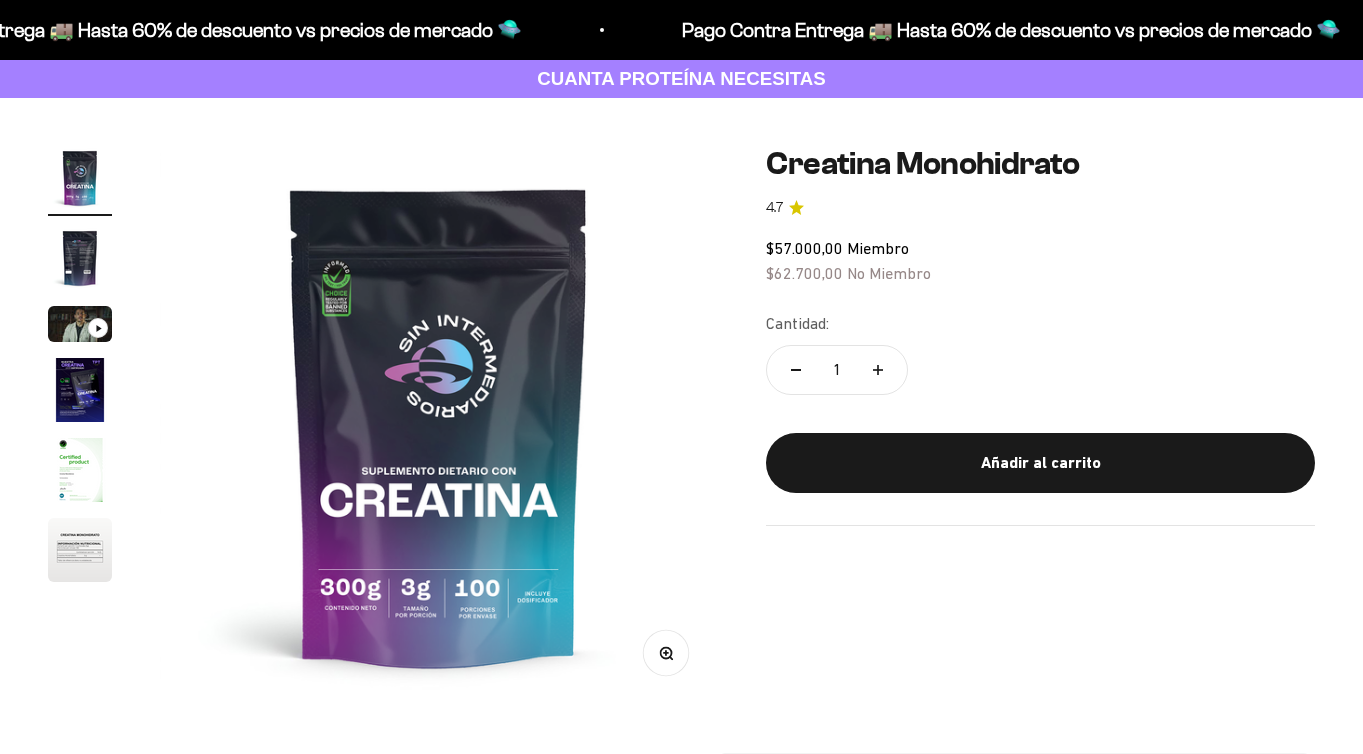scroll, scrollTop: 146, scrollLeft: 0, axis: vertical 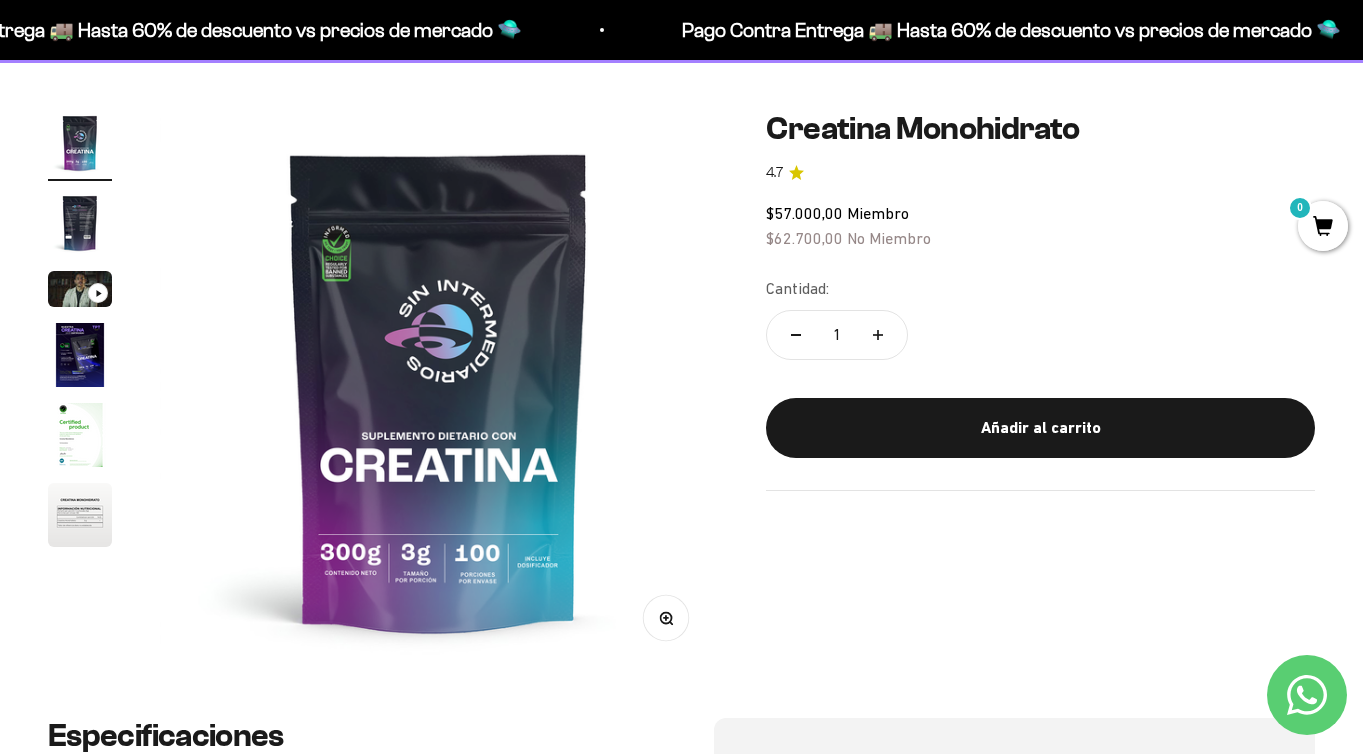 click 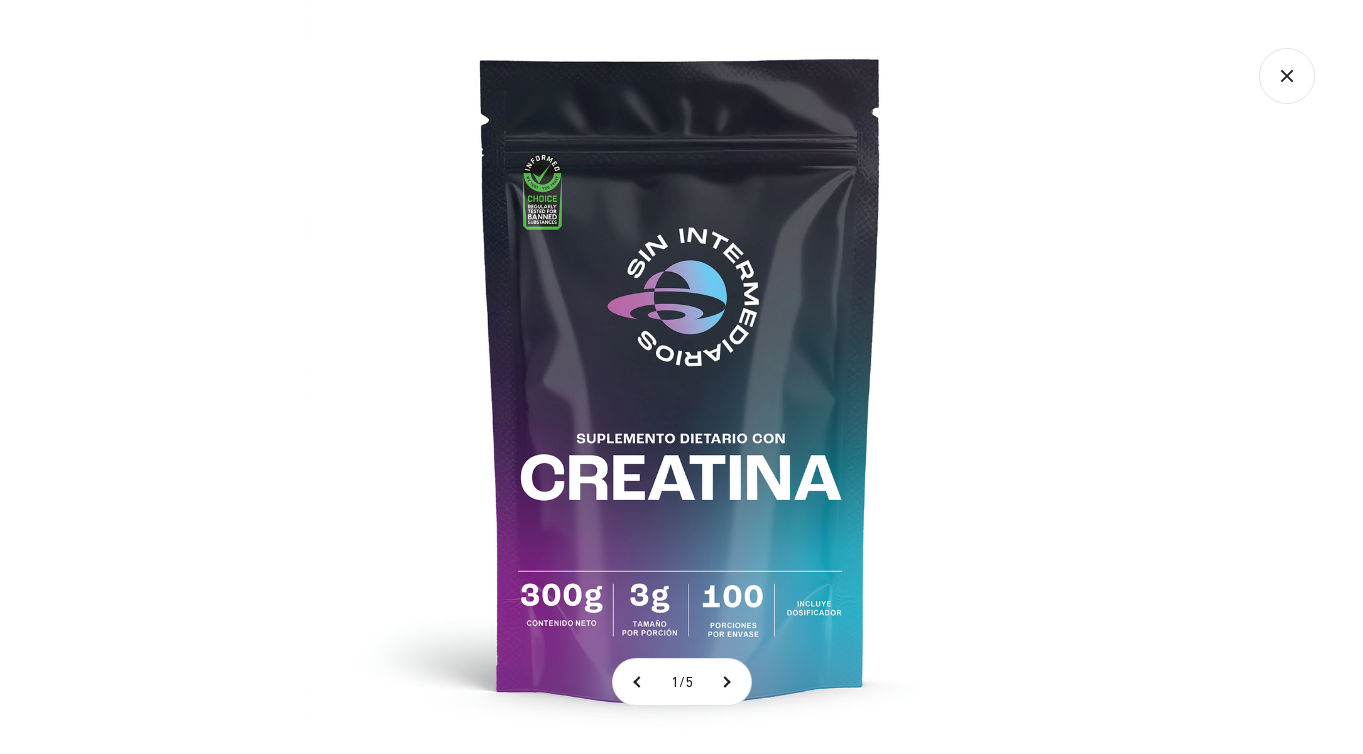 scroll, scrollTop: 0, scrollLeft: 0, axis: both 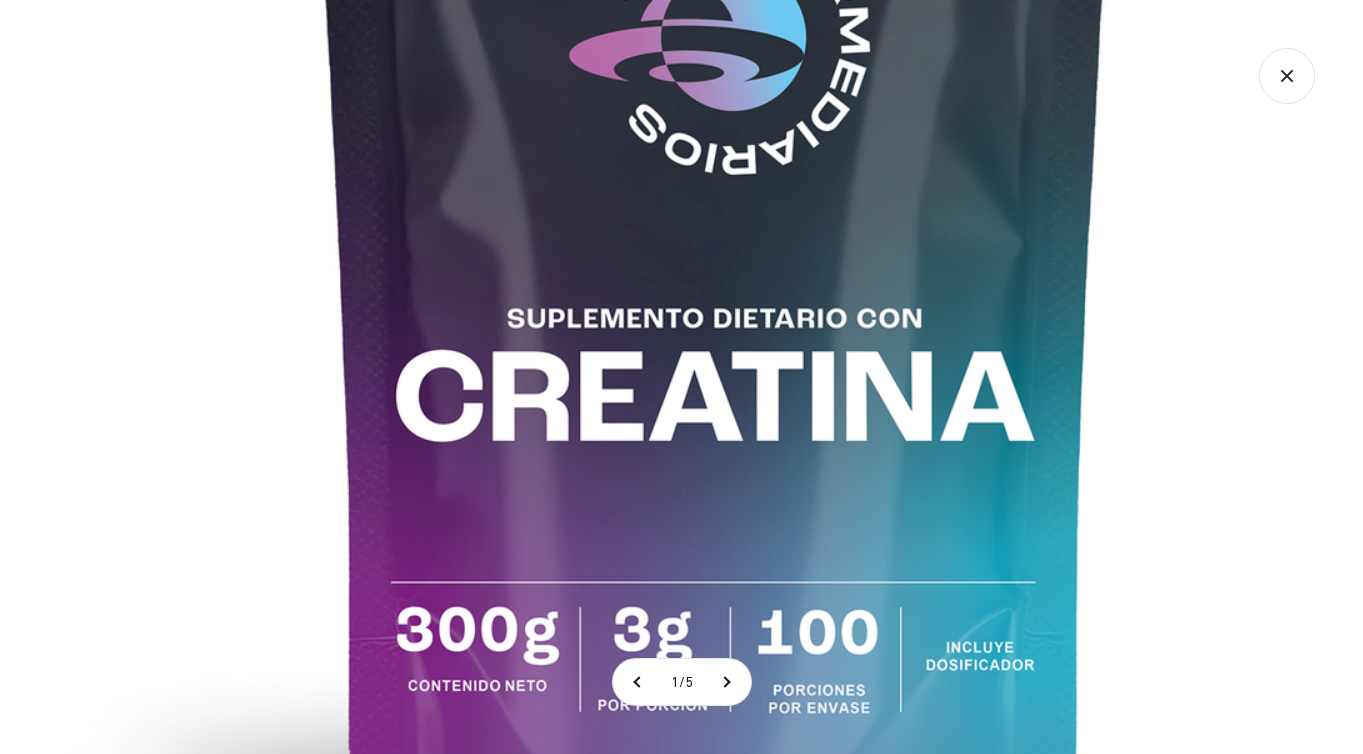 click at bounding box center (715, 196) 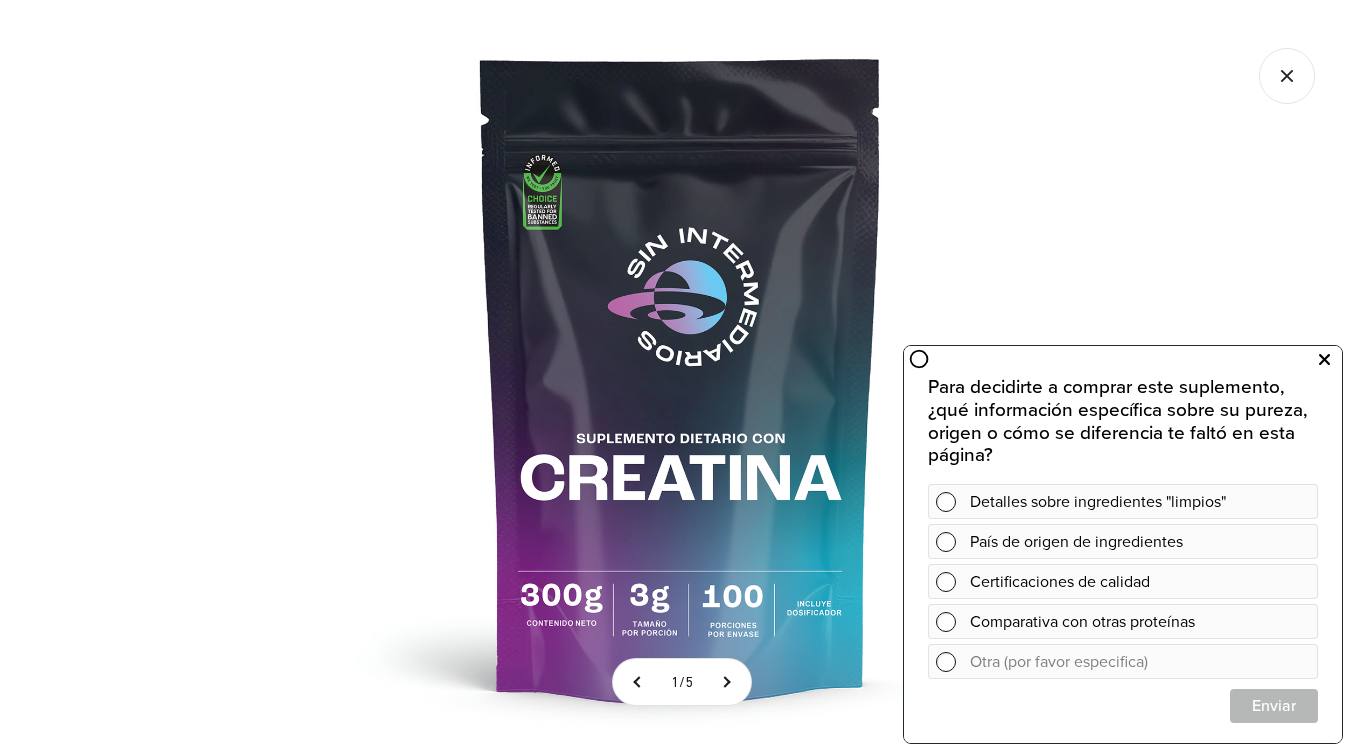 click at bounding box center (1324, 360) 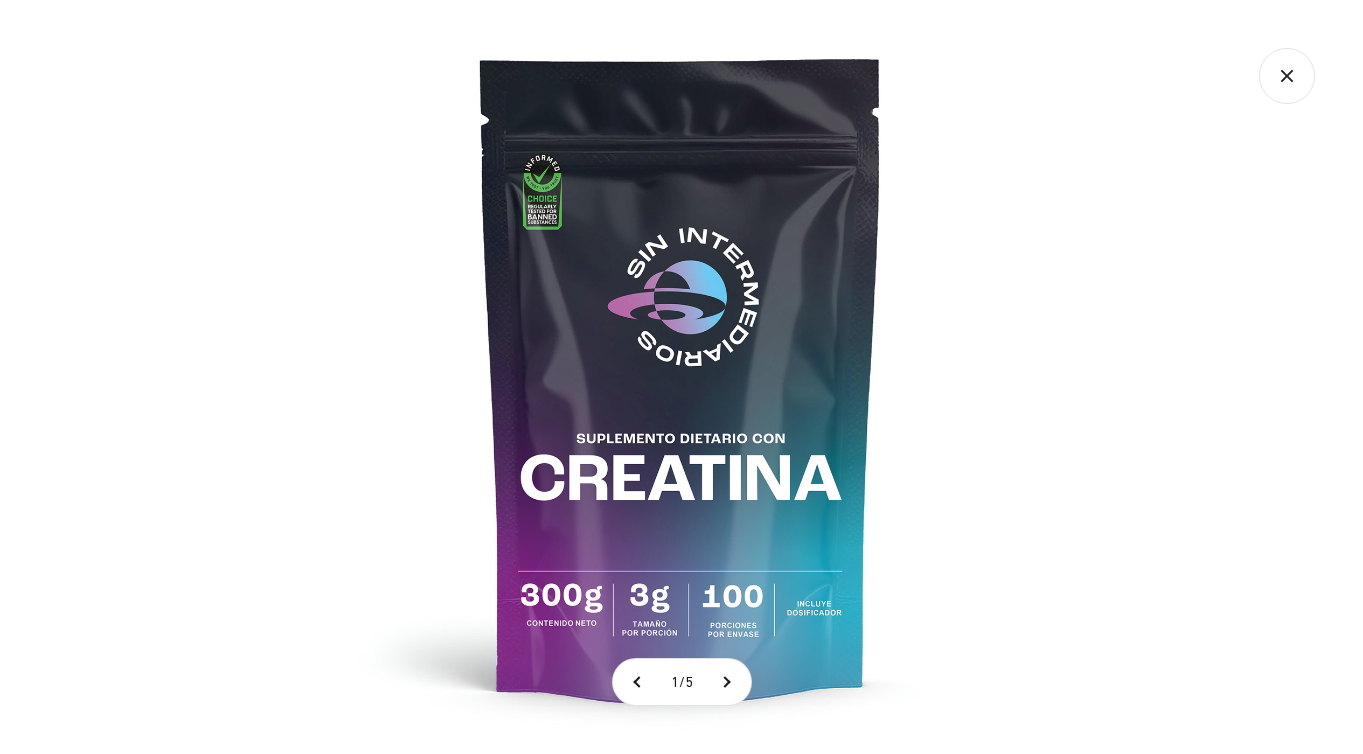 click 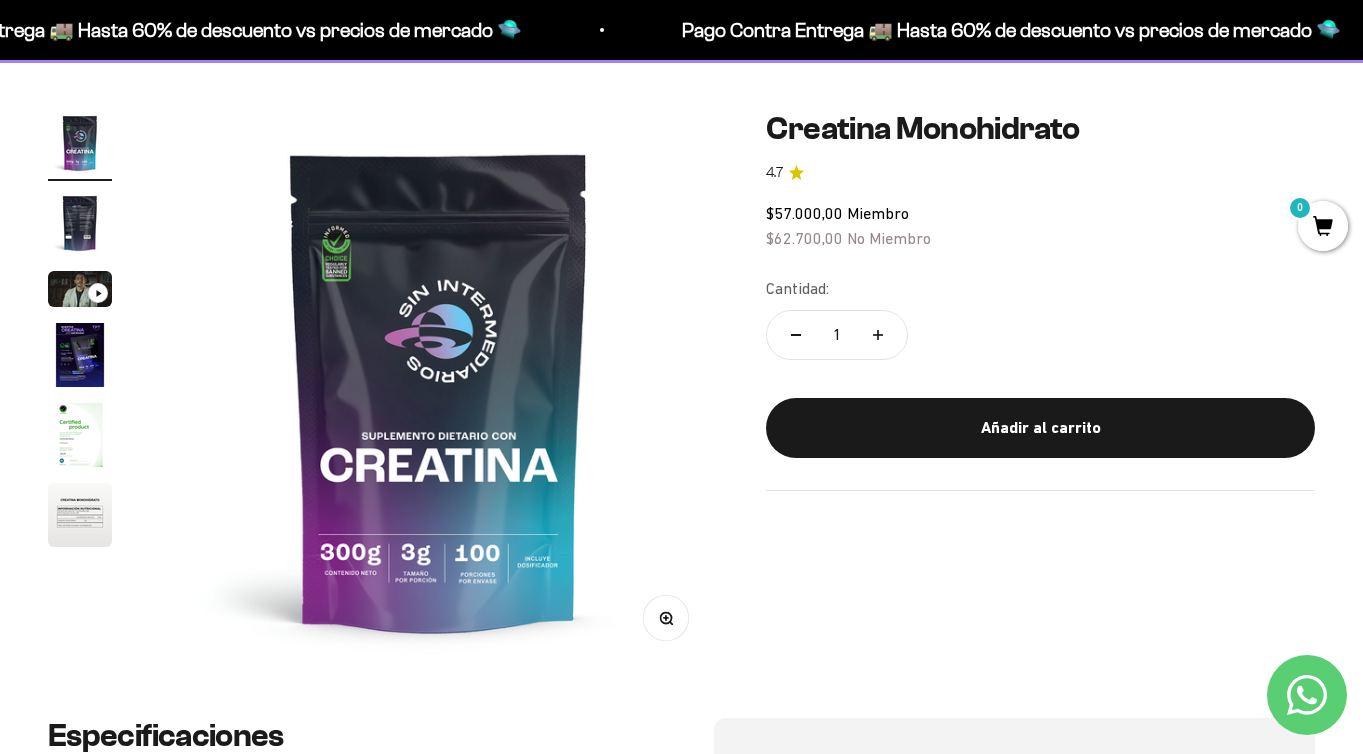 click 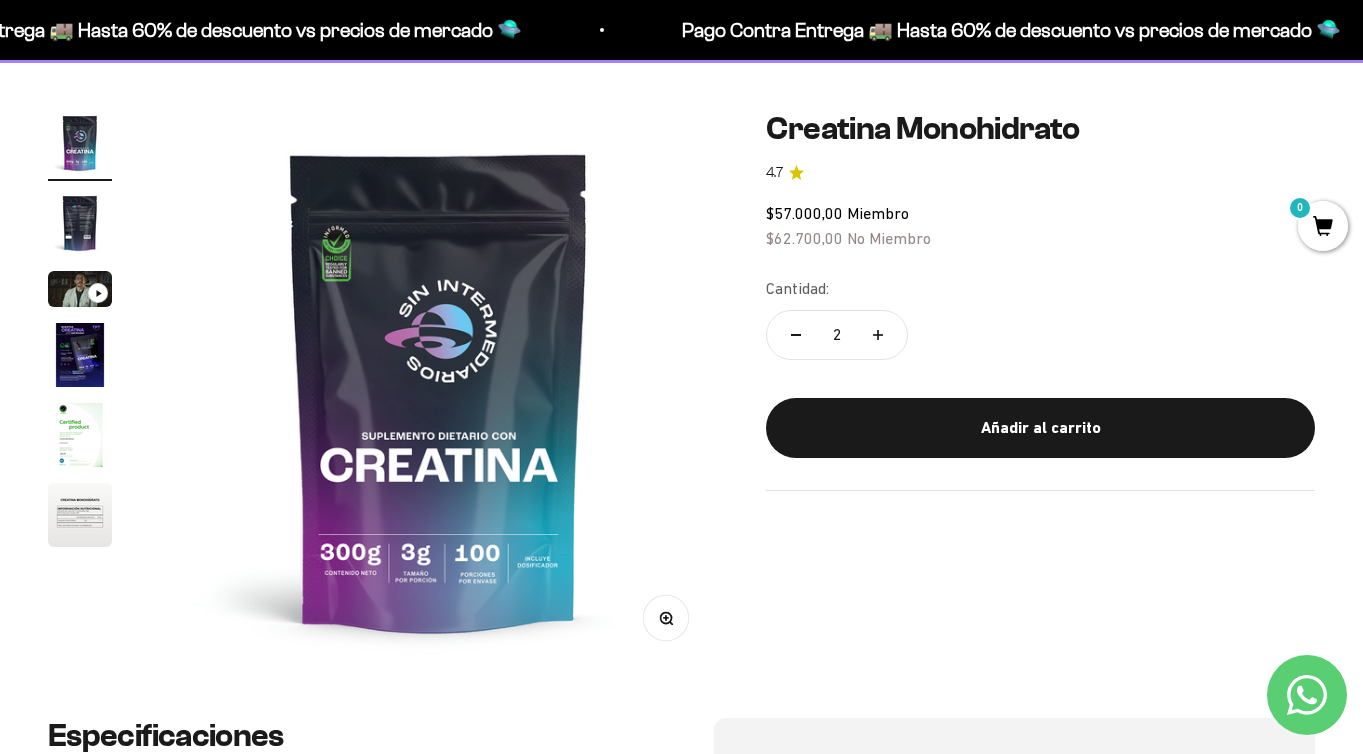 click 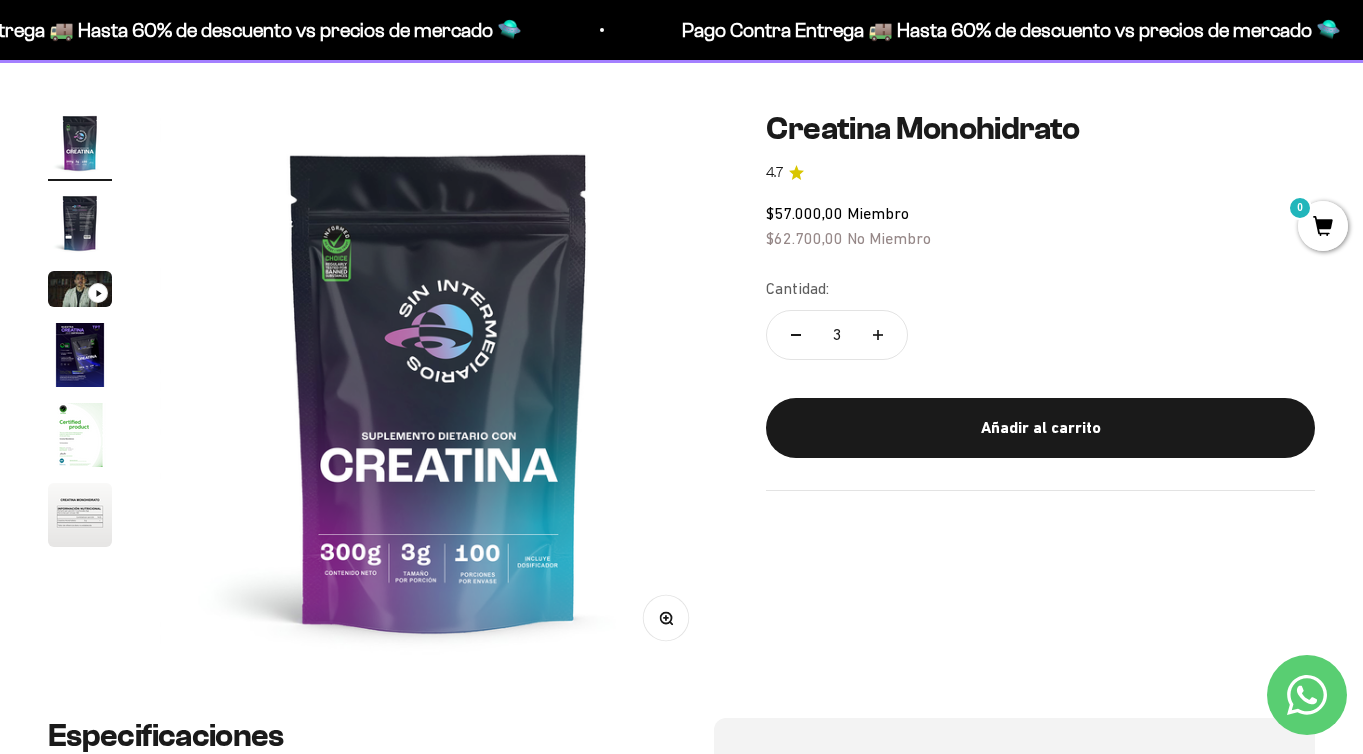 scroll, scrollTop: 144, scrollLeft: 0, axis: vertical 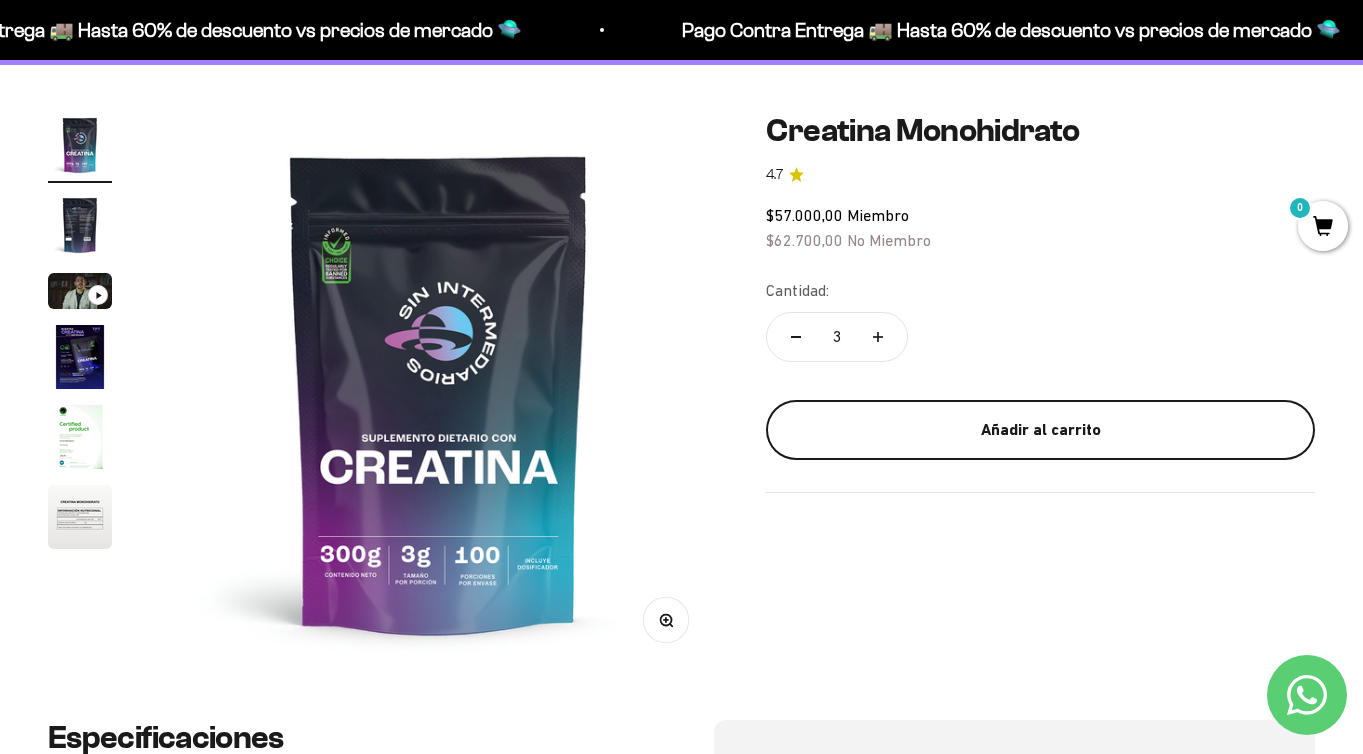 click on "Añadir al carrito" at bounding box center [1040, 430] 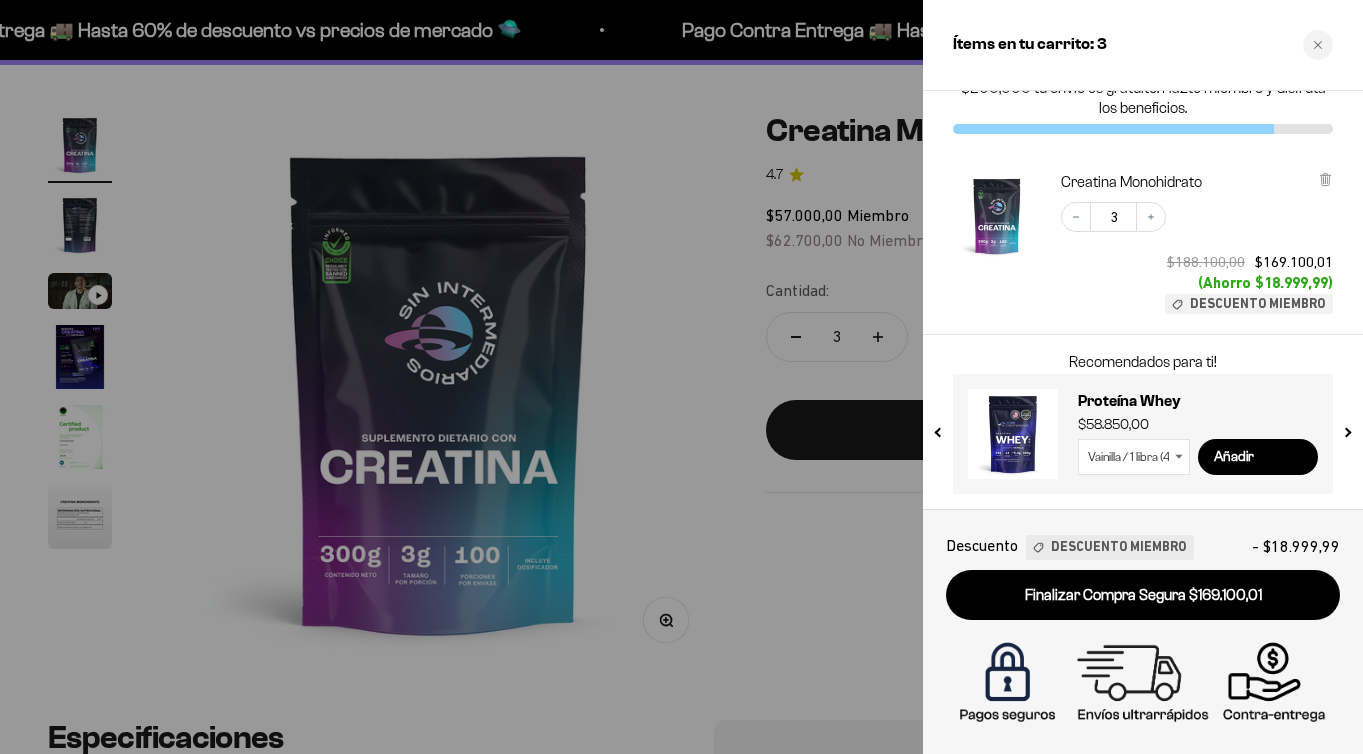 scroll, scrollTop: 0, scrollLeft: 0, axis: both 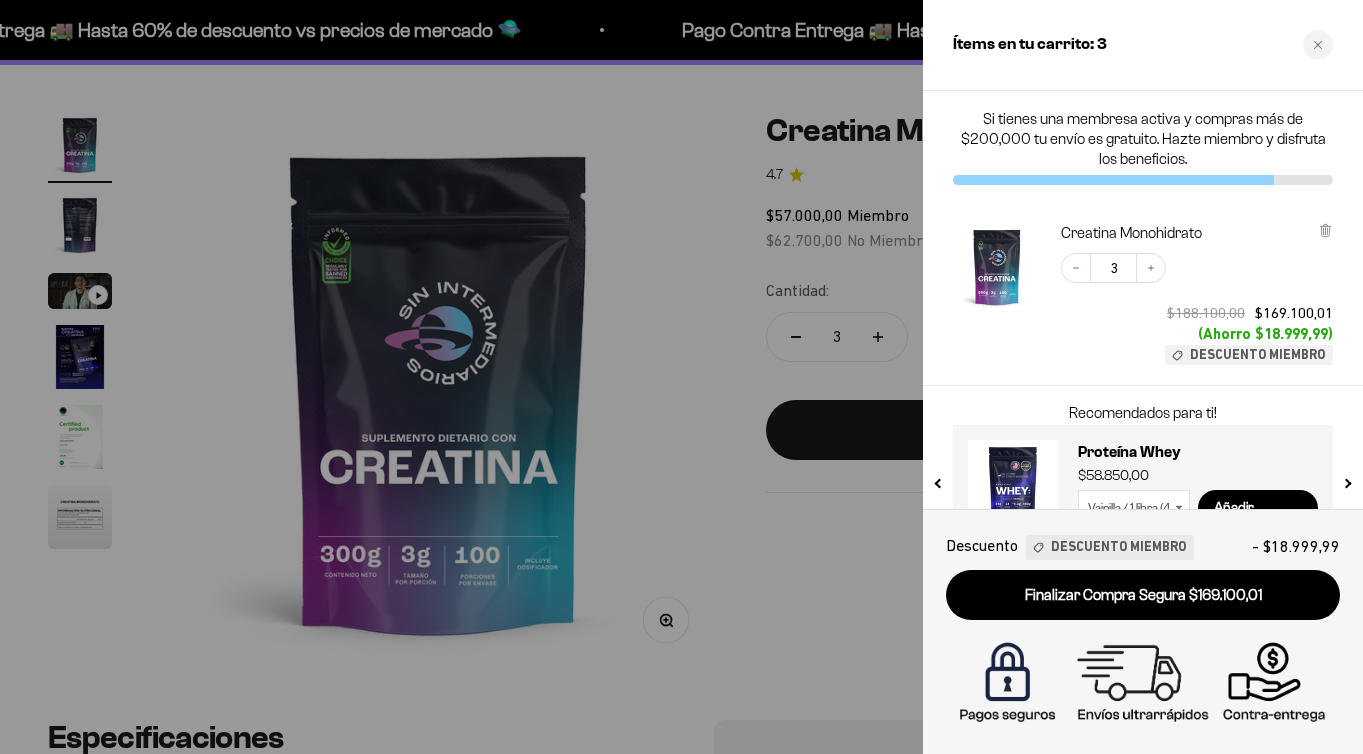 click at bounding box center [681, 377] 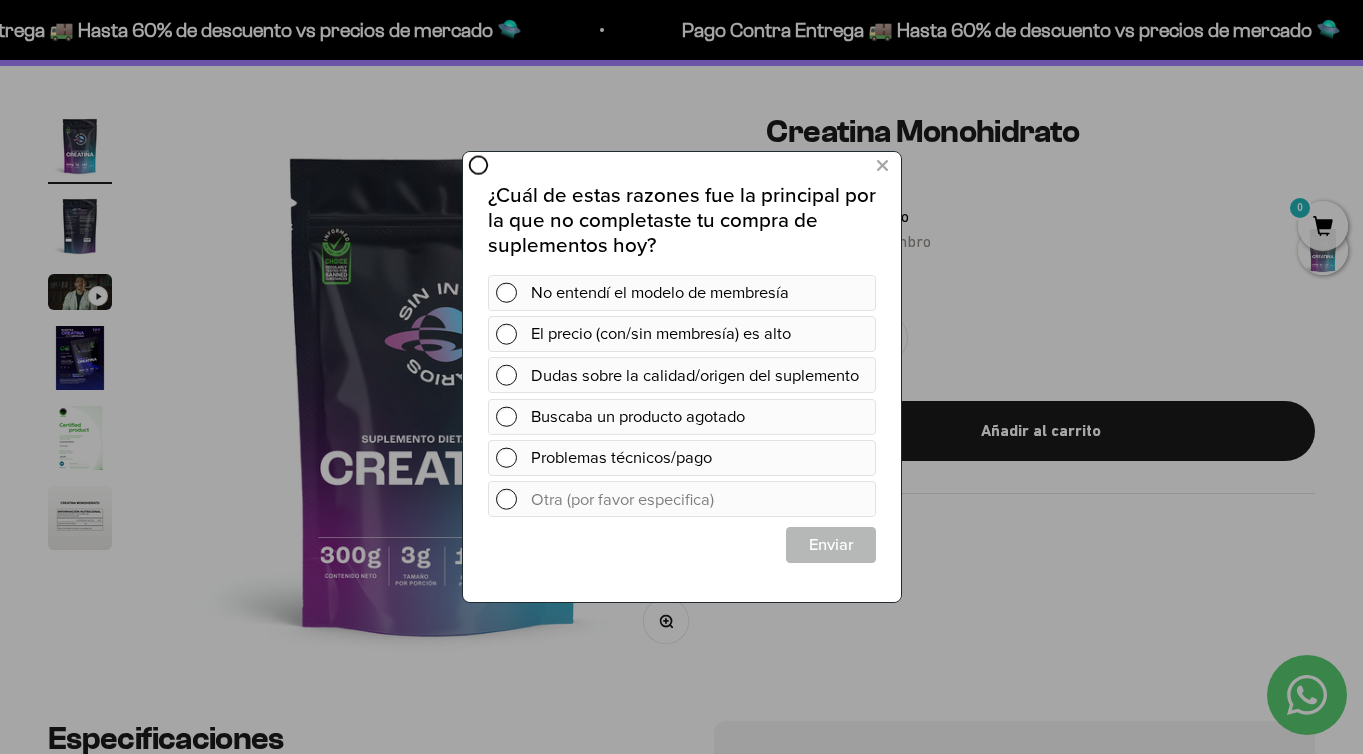scroll, scrollTop: 0, scrollLeft: 0, axis: both 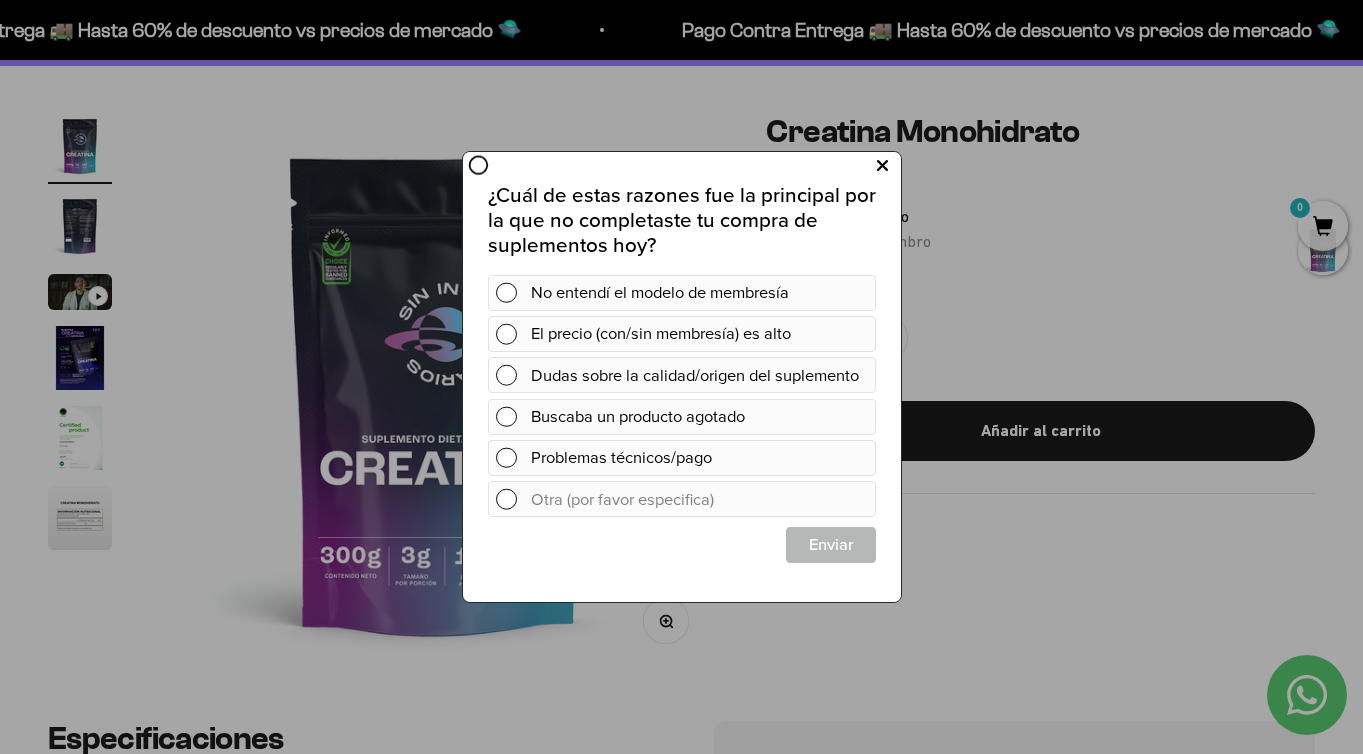 click at bounding box center (881, 166) 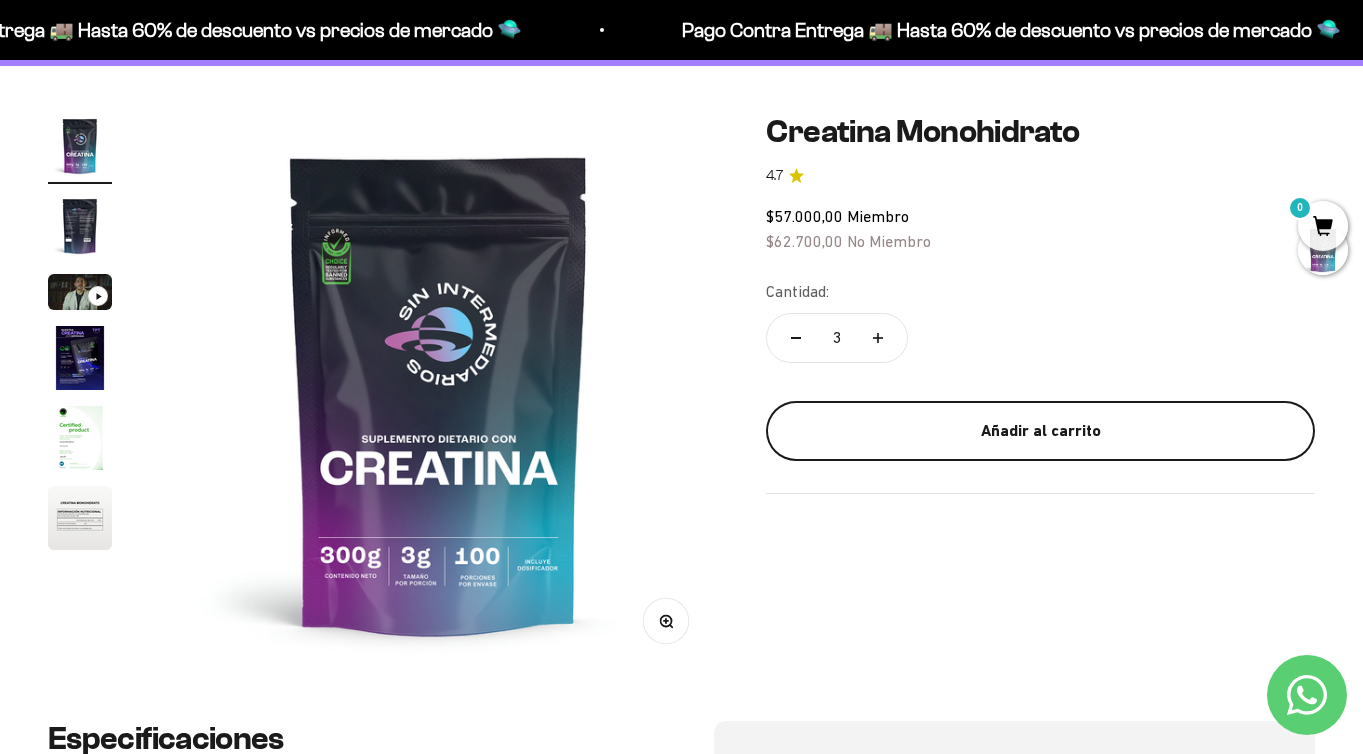 click on "Añadir al carrito" at bounding box center [1040, 431] 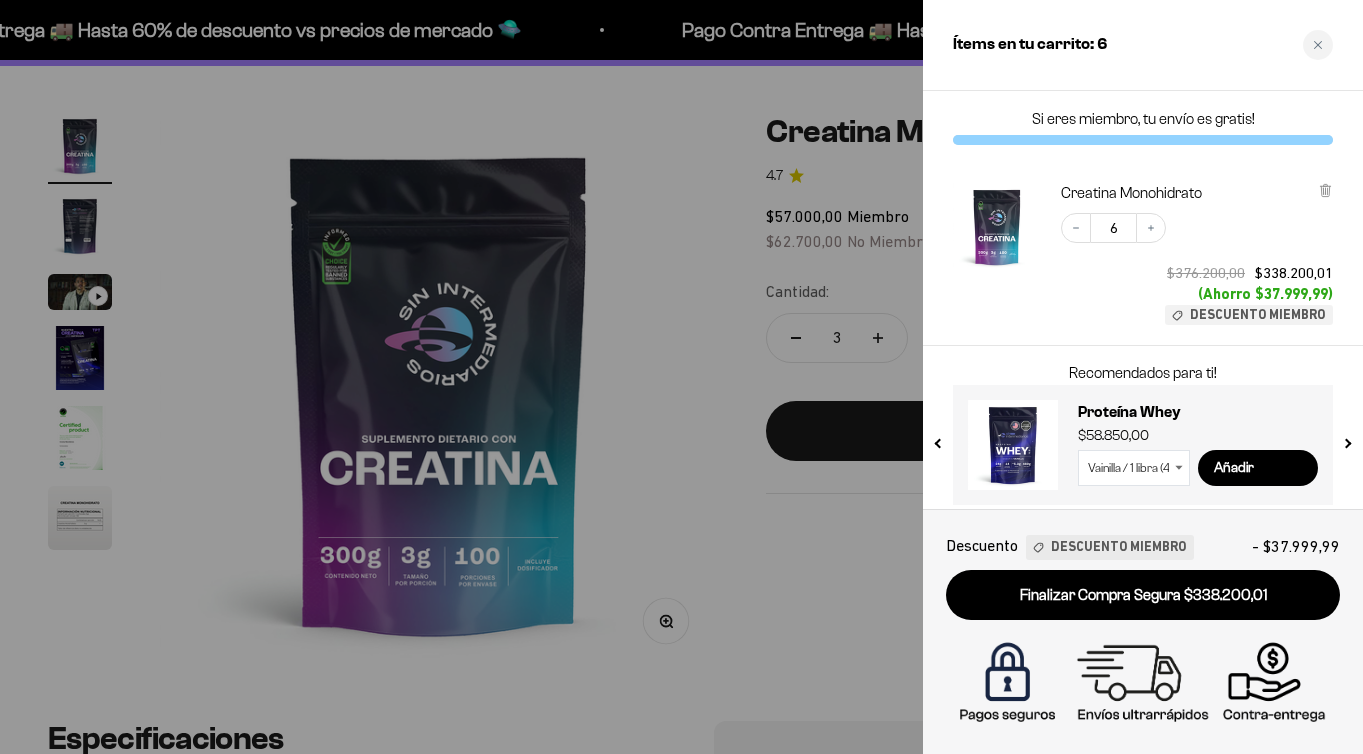 scroll, scrollTop: 11, scrollLeft: 0, axis: vertical 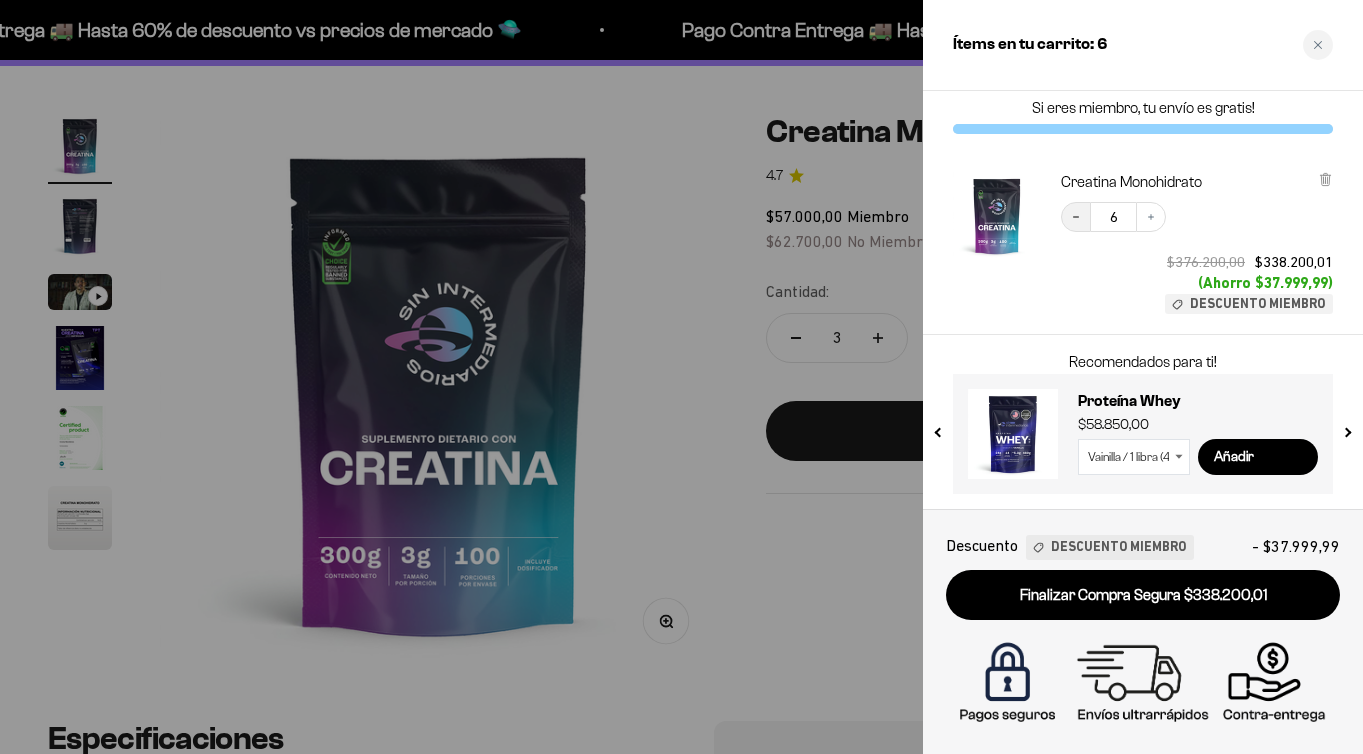 click 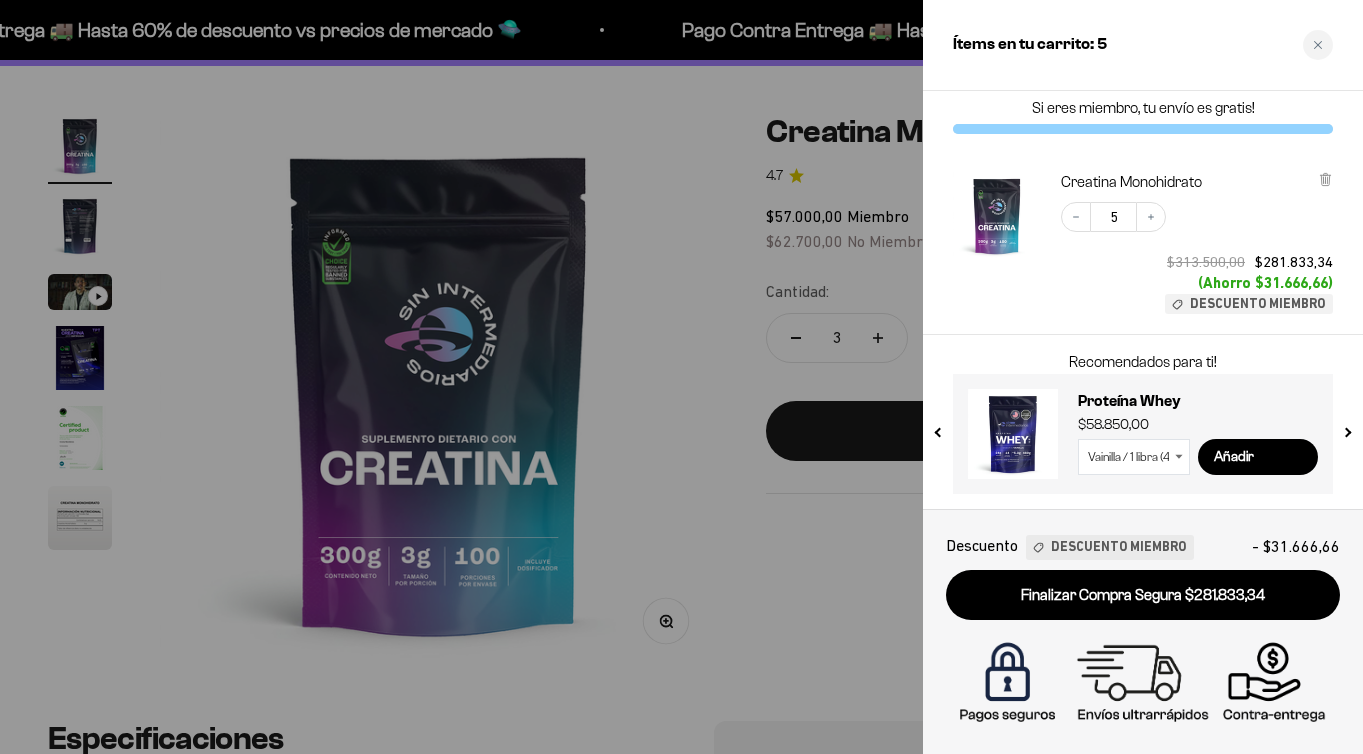 click 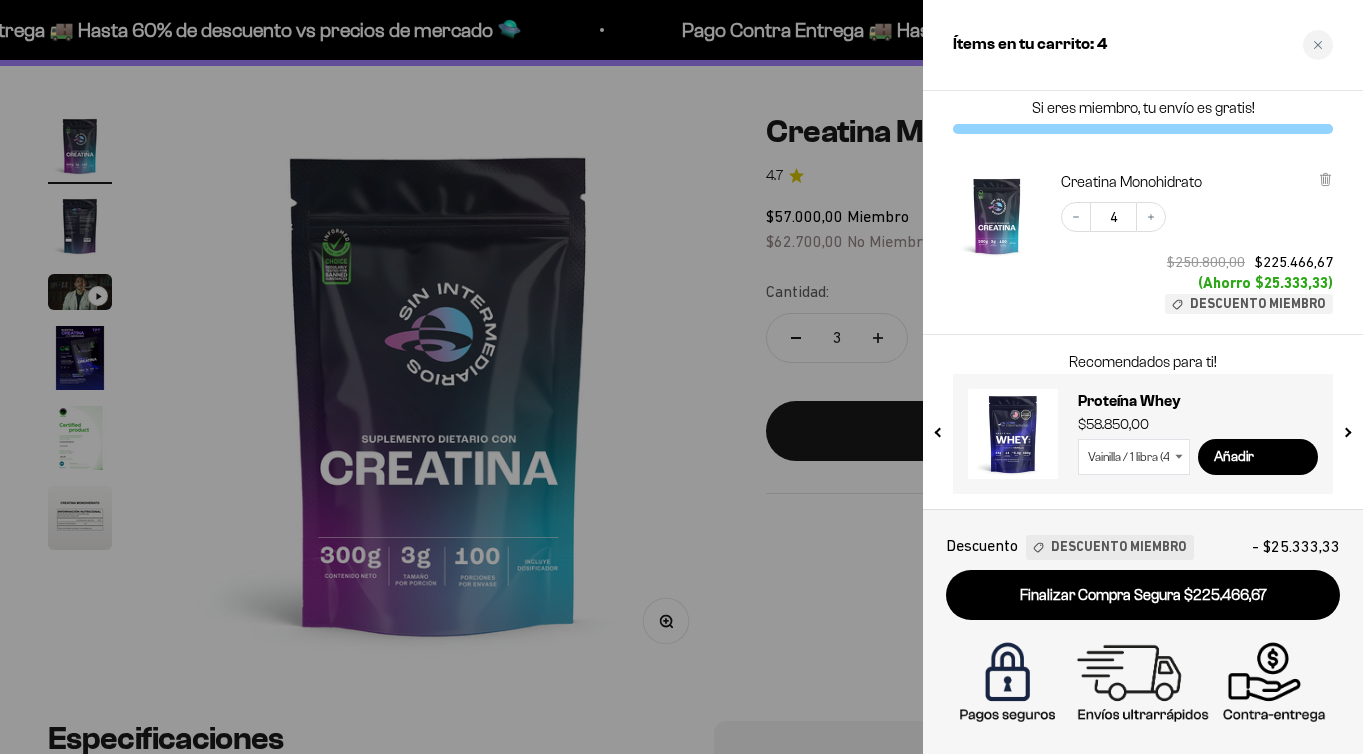 click 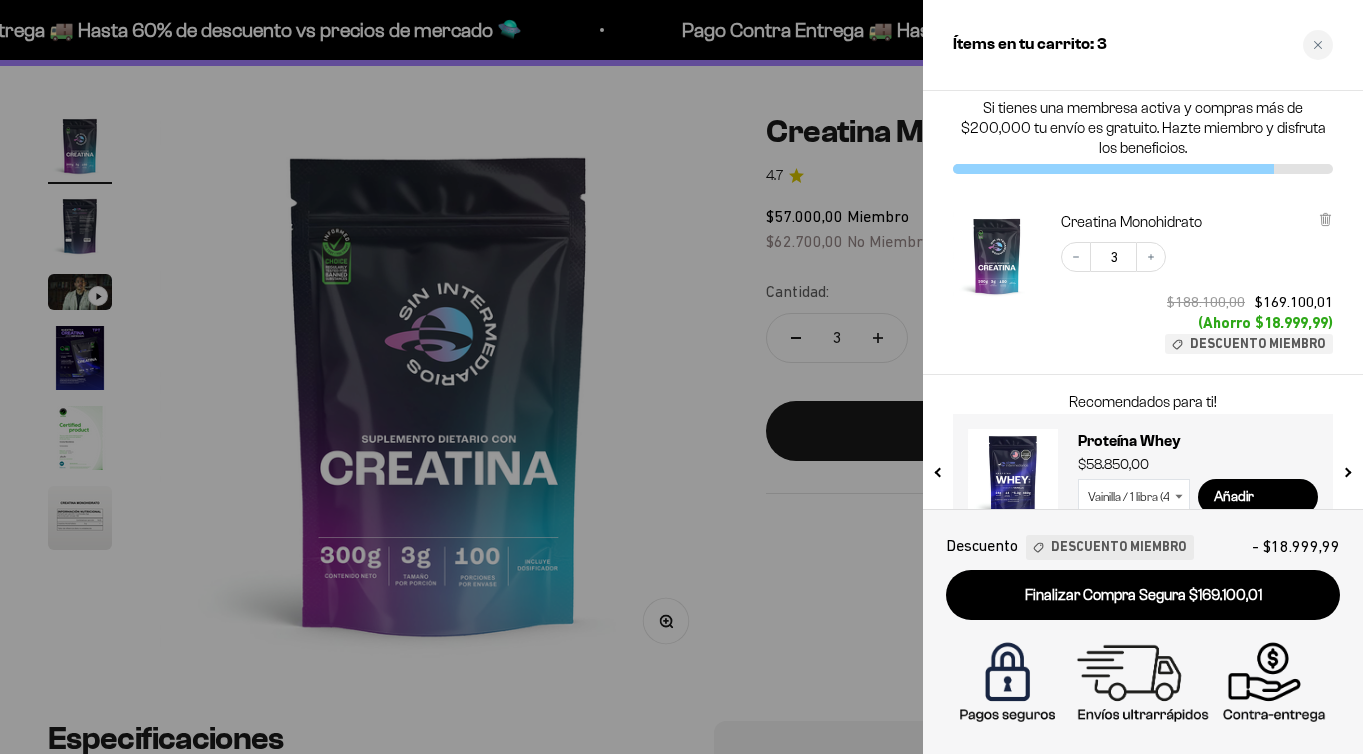 click at bounding box center (681, 377) 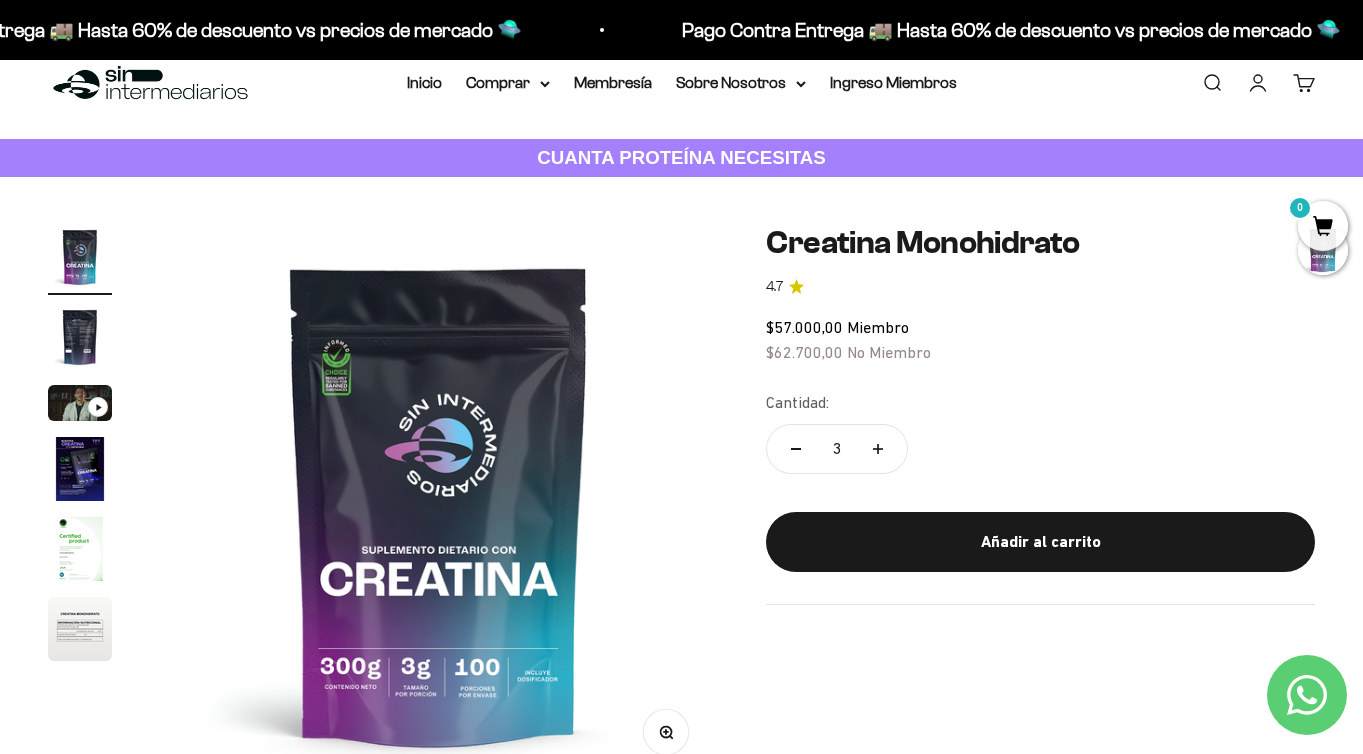 scroll, scrollTop: 0, scrollLeft: 0, axis: both 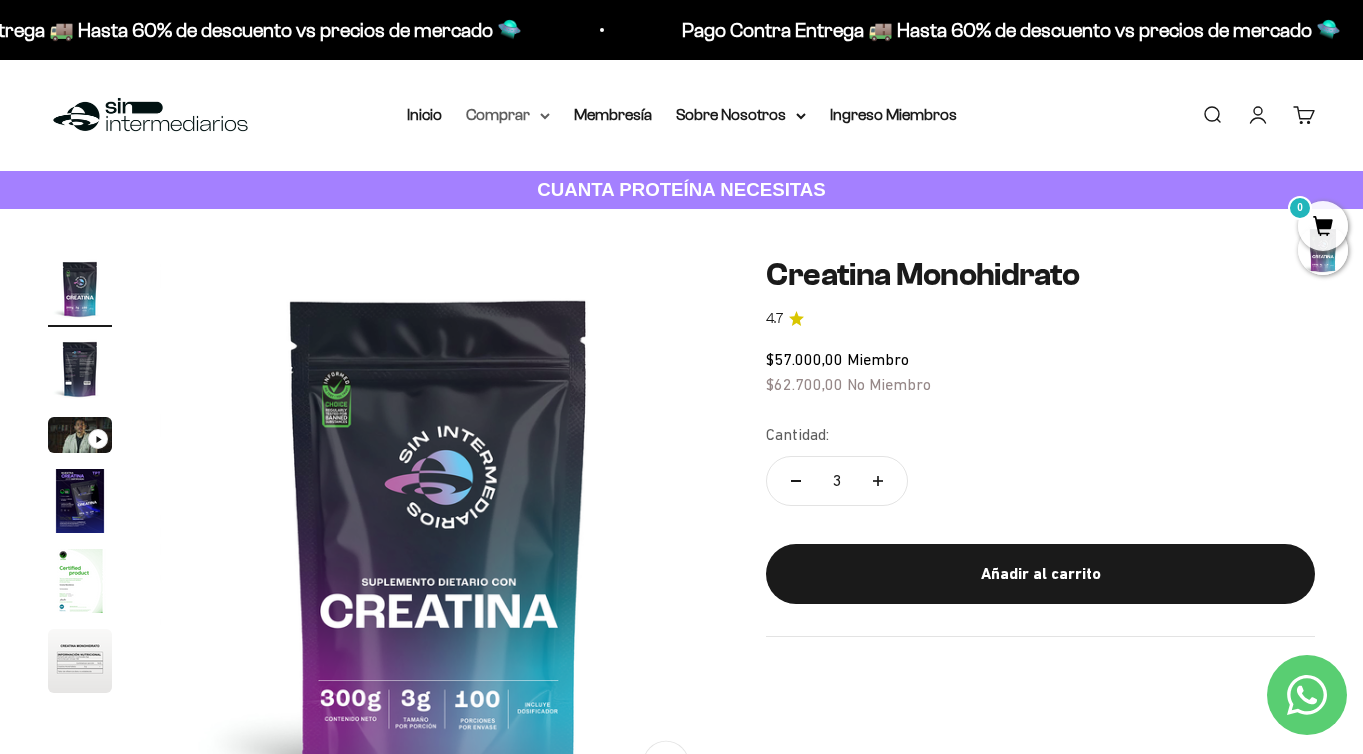 click on "Comprar" at bounding box center (508, 115) 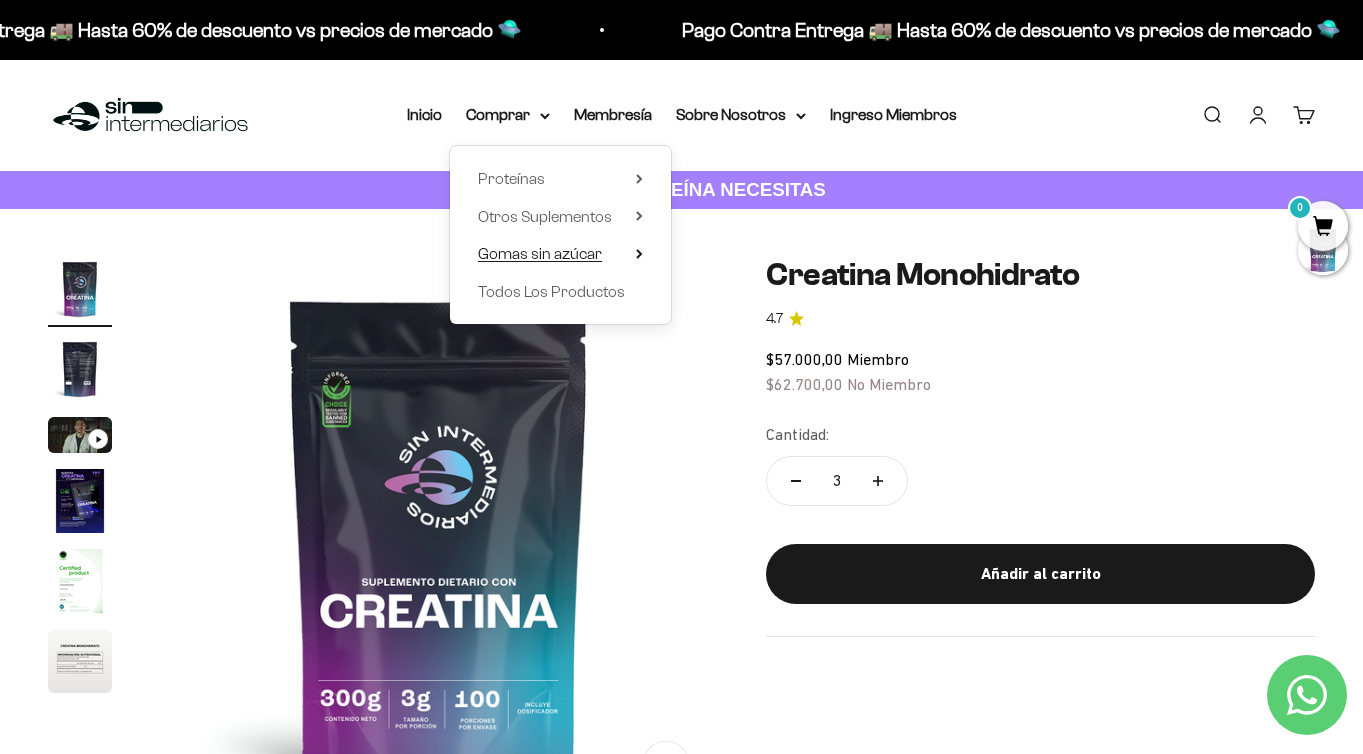 click on "Gomas sin azúcar" at bounding box center (560, 254) 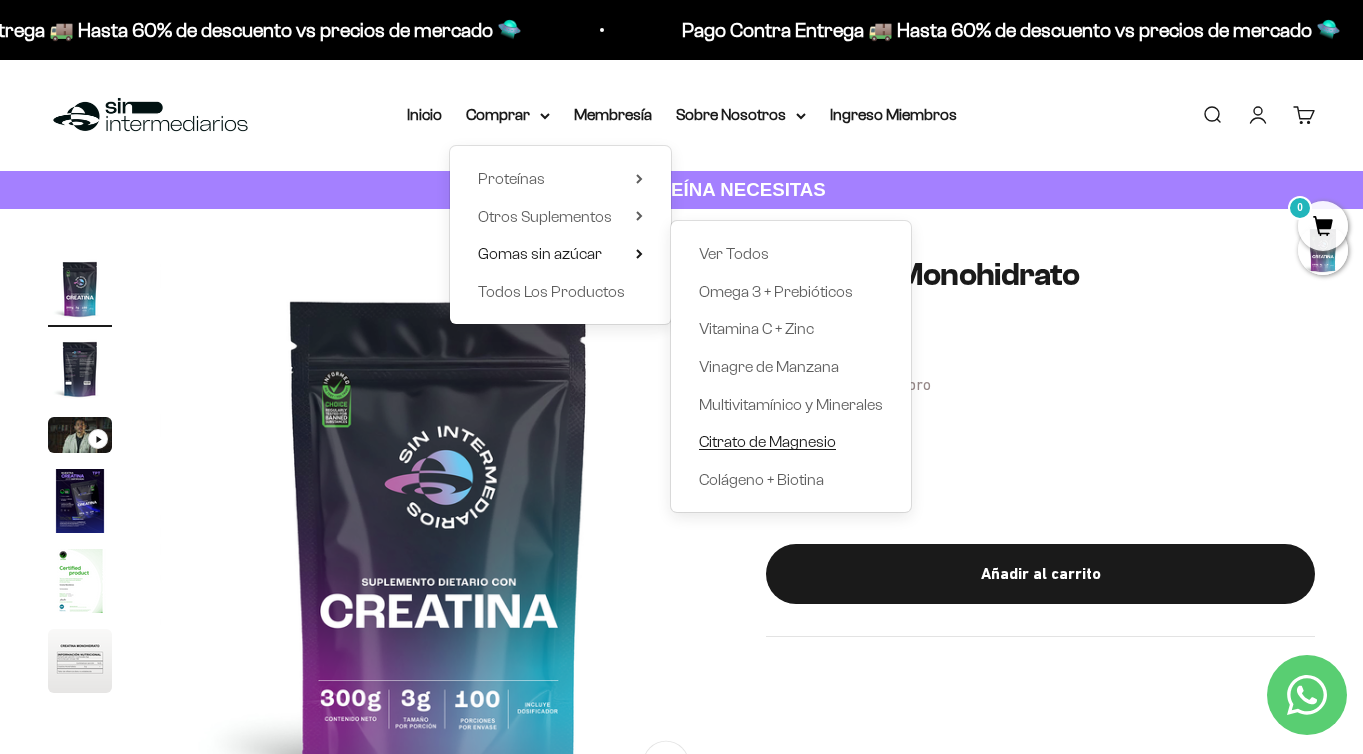 click on "Citrato de Magnesio" at bounding box center (767, 441) 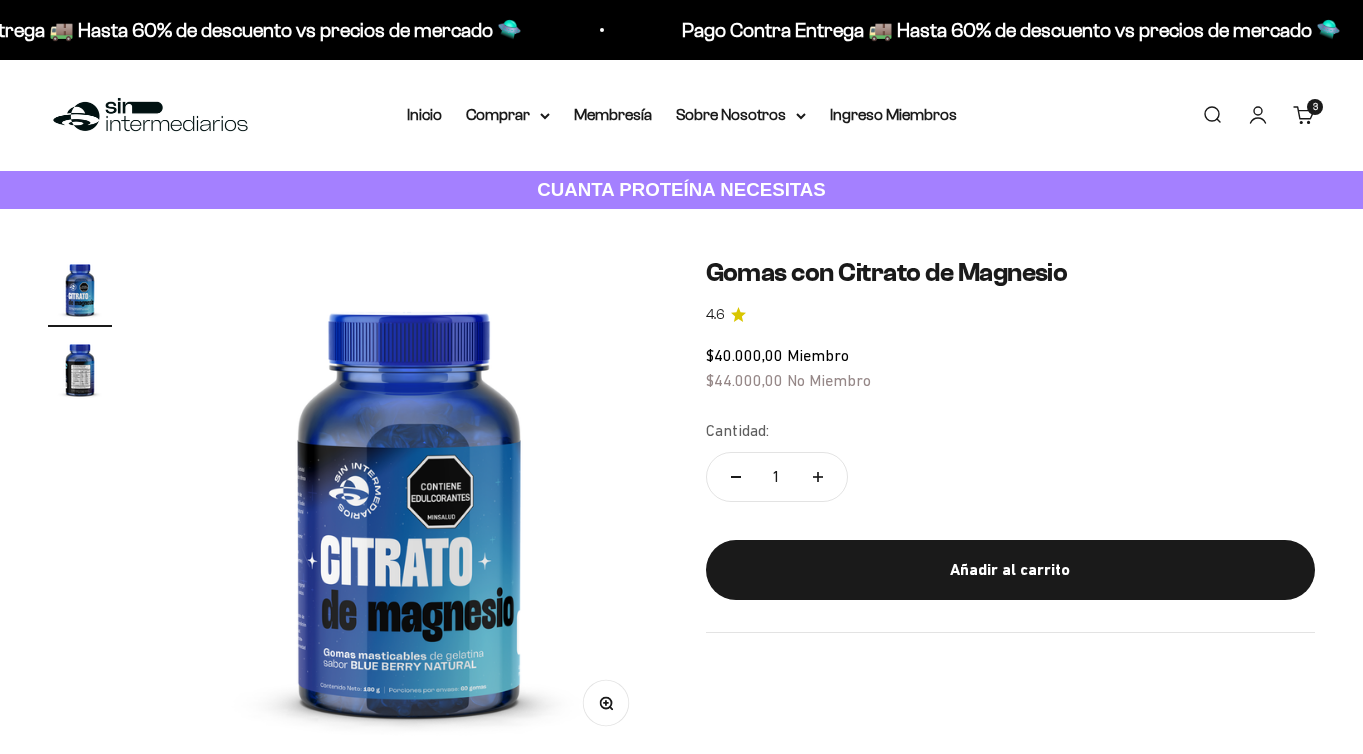 scroll, scrollTop: 0, scrollLeft: 0, axis: both 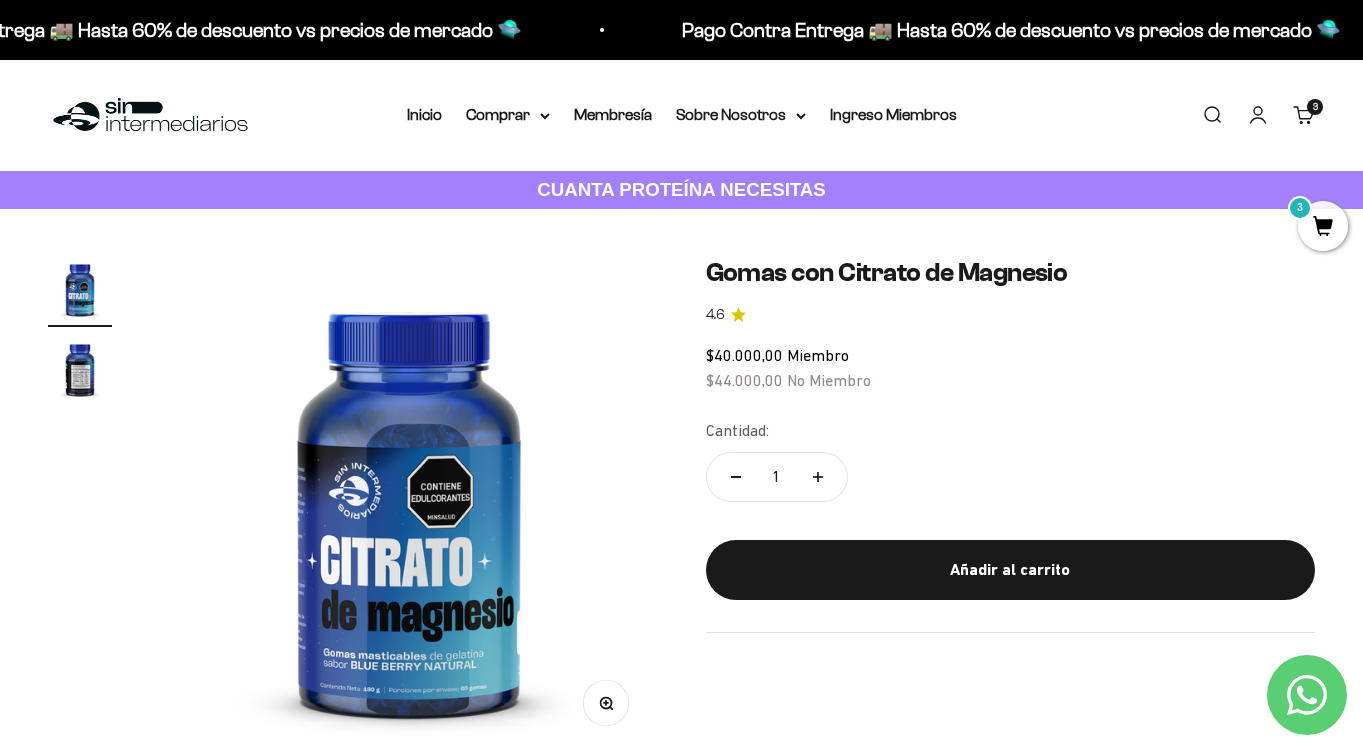 click 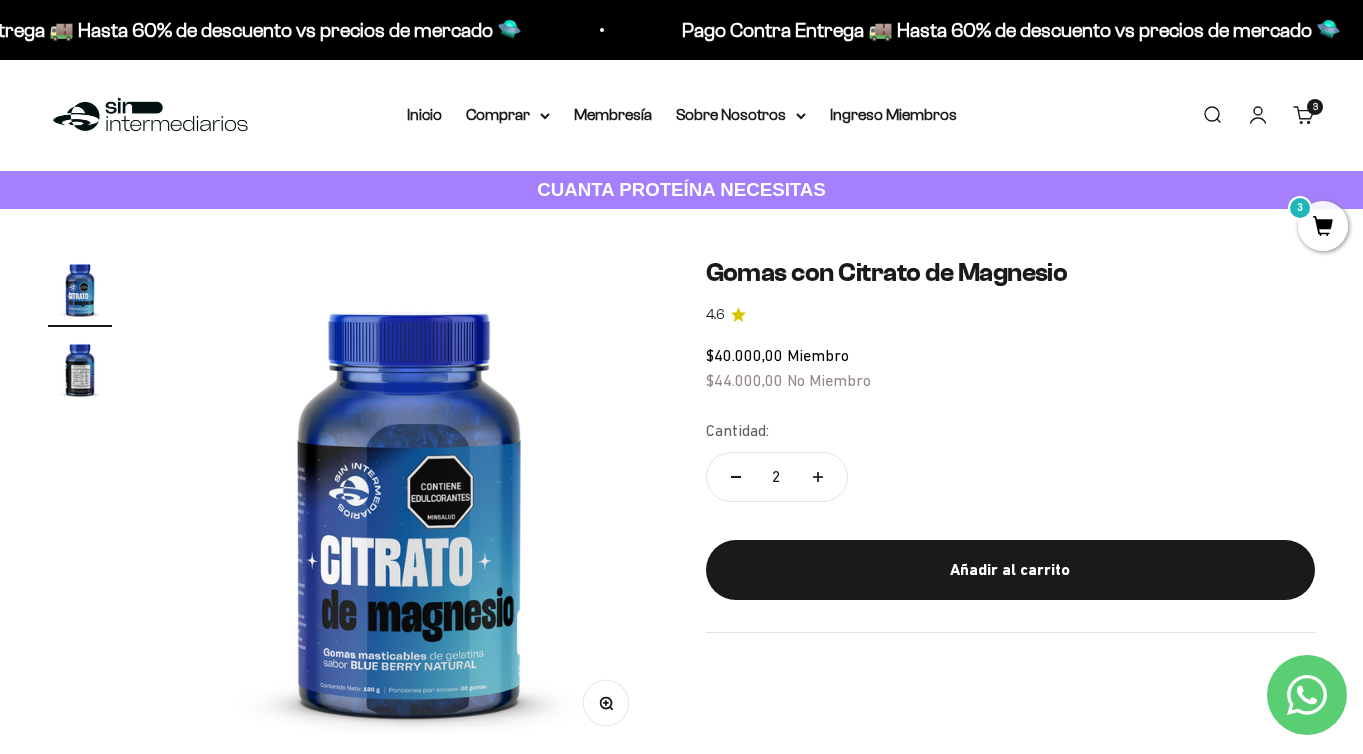 click 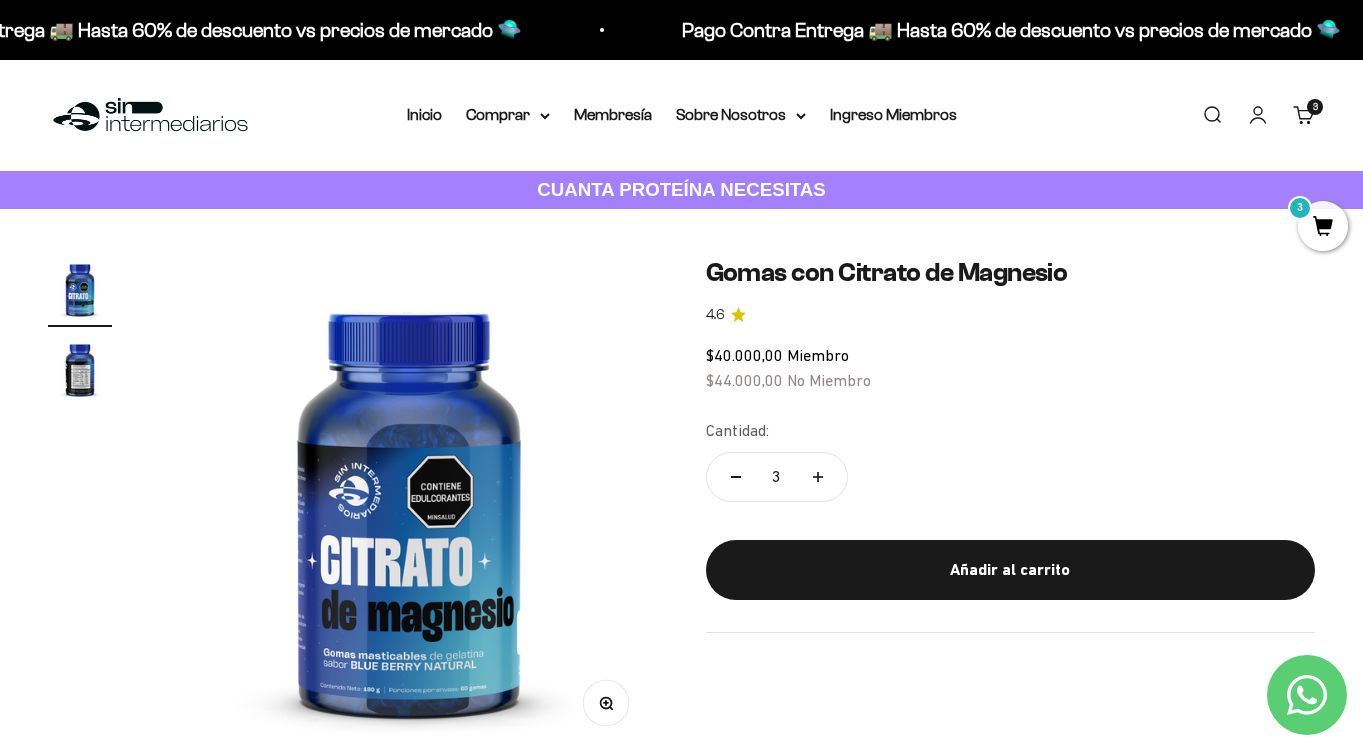 click on "Cantidad:
3" 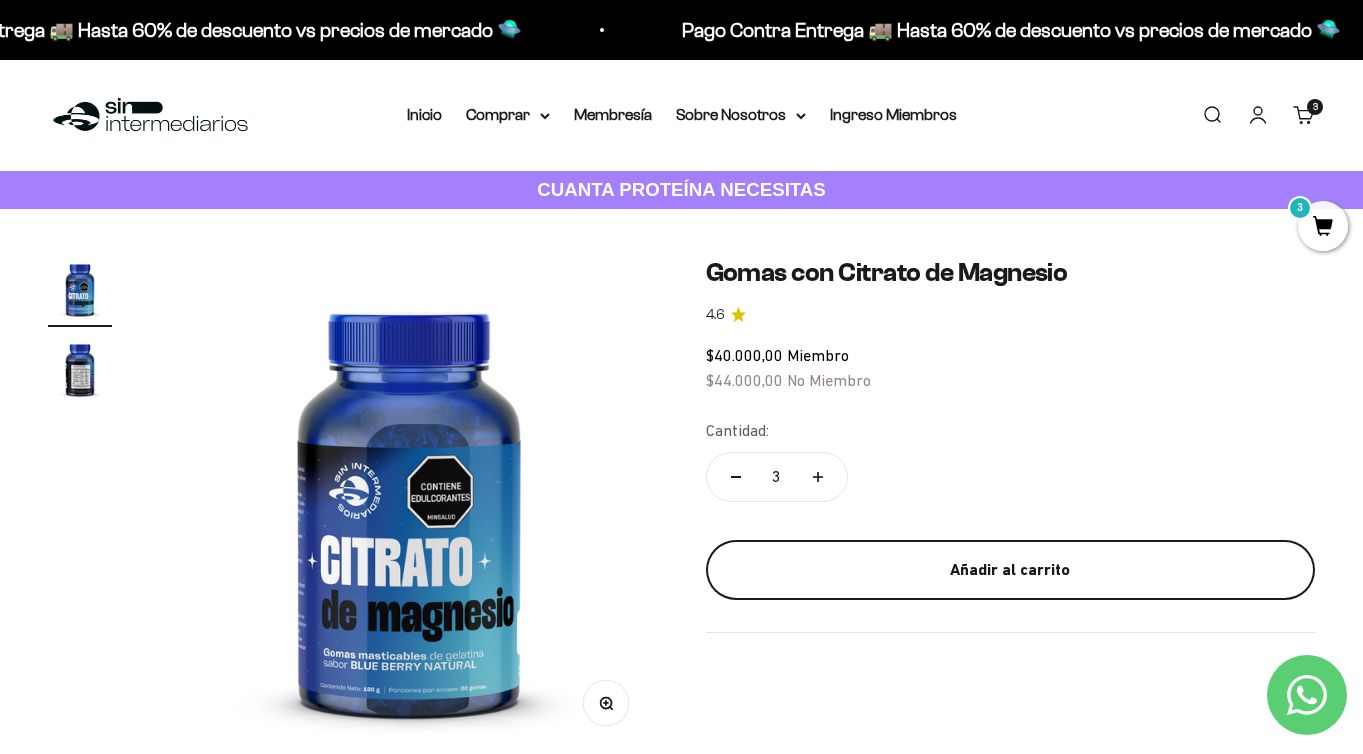 click on "Añadir al carrito" at bounding box center (1011, 570) 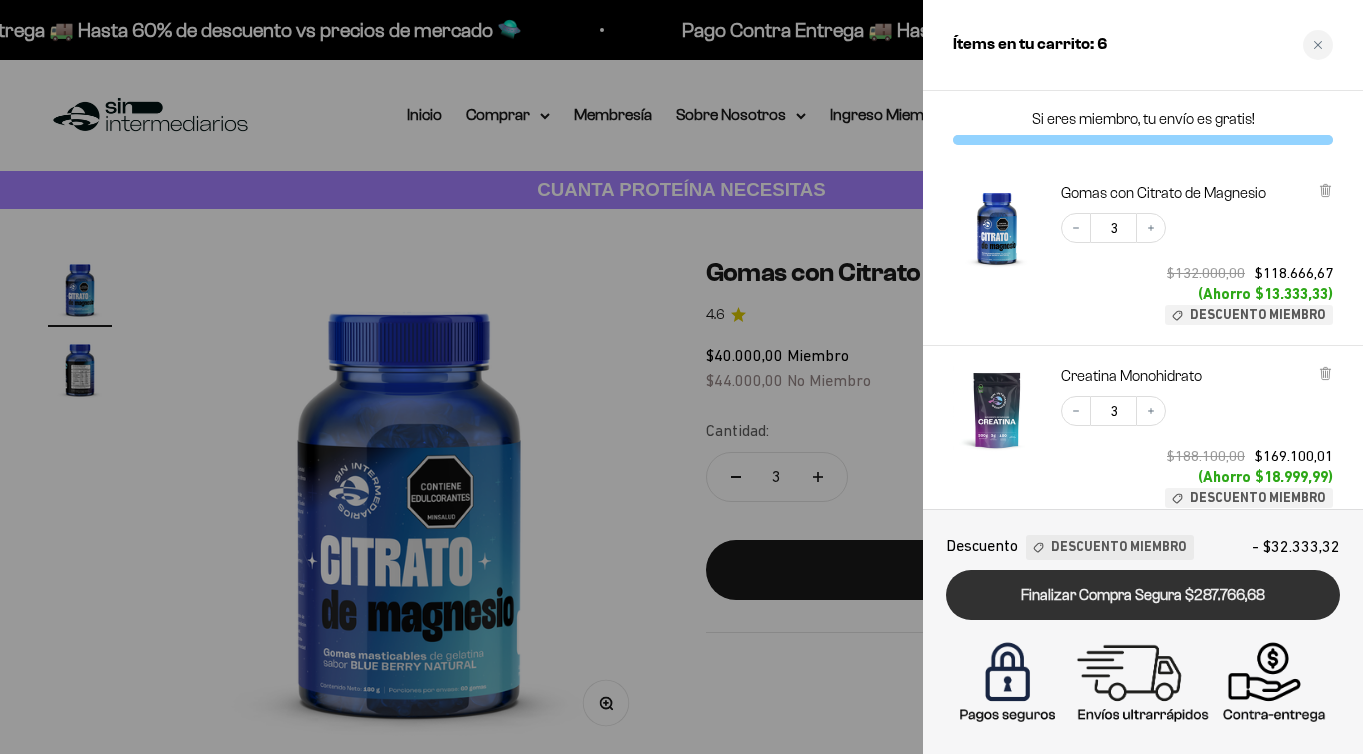 click on "Finalizar Compra Segura $287.766,68" at bounding box center [1143, 595] 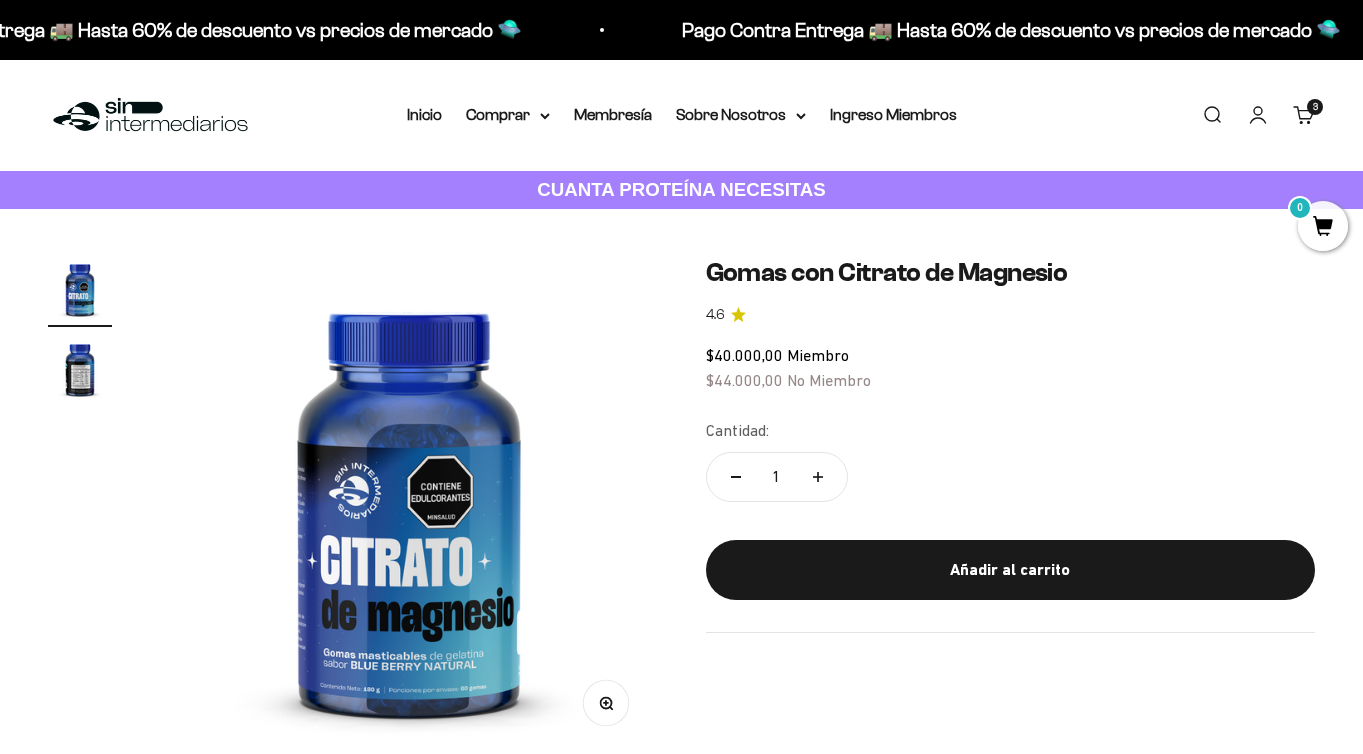scroll, scrollTop: 0, scrollLeft: 0, axis: both 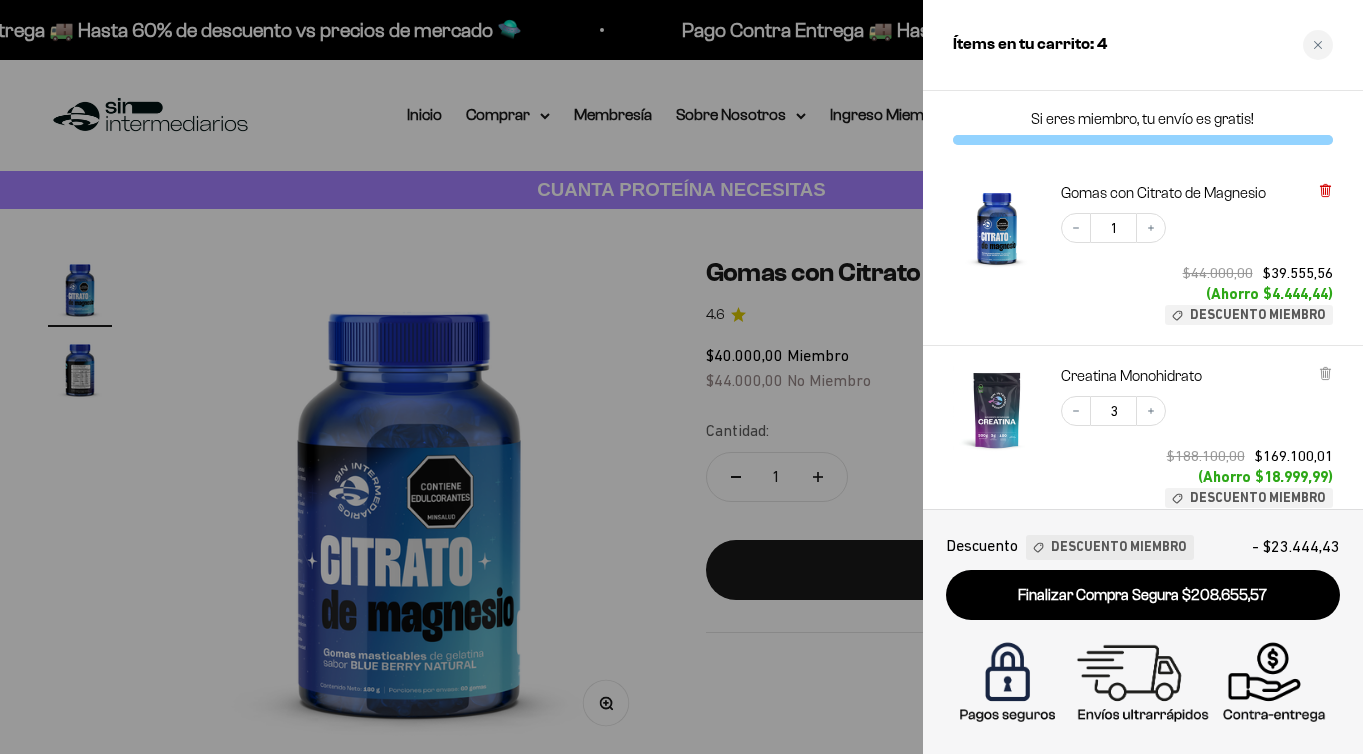 click 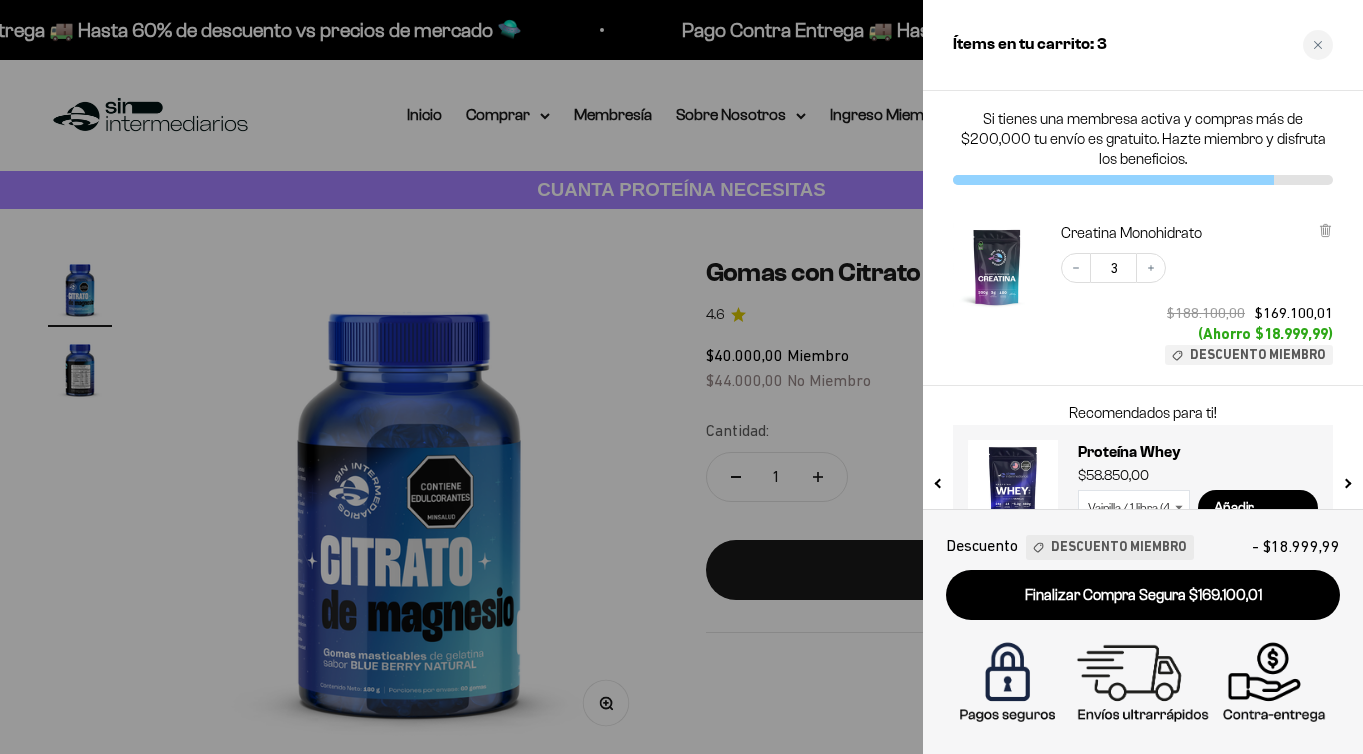 scroll, scrollTop: 51, scrollLeft: 0, axis: vertical 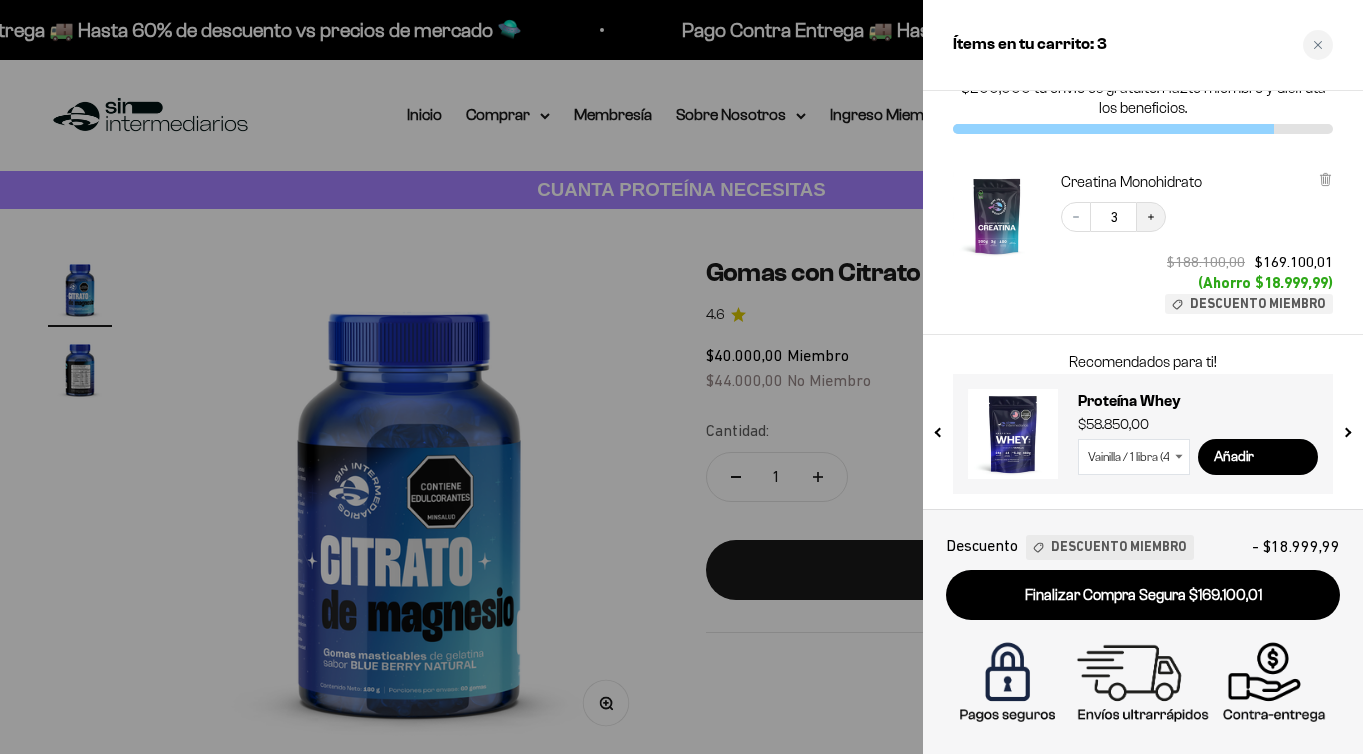 click 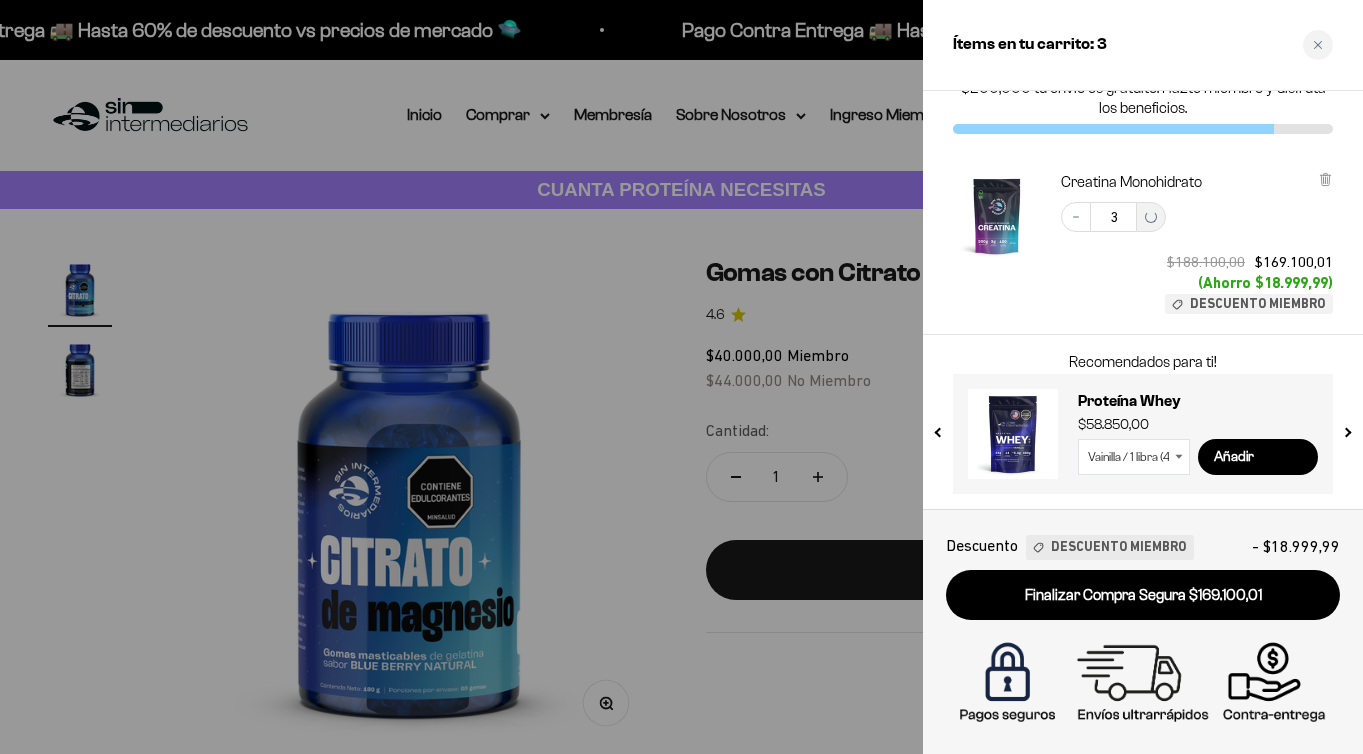 scroll, scrollTop: 11, scrollLeft: 0, axis: vertical 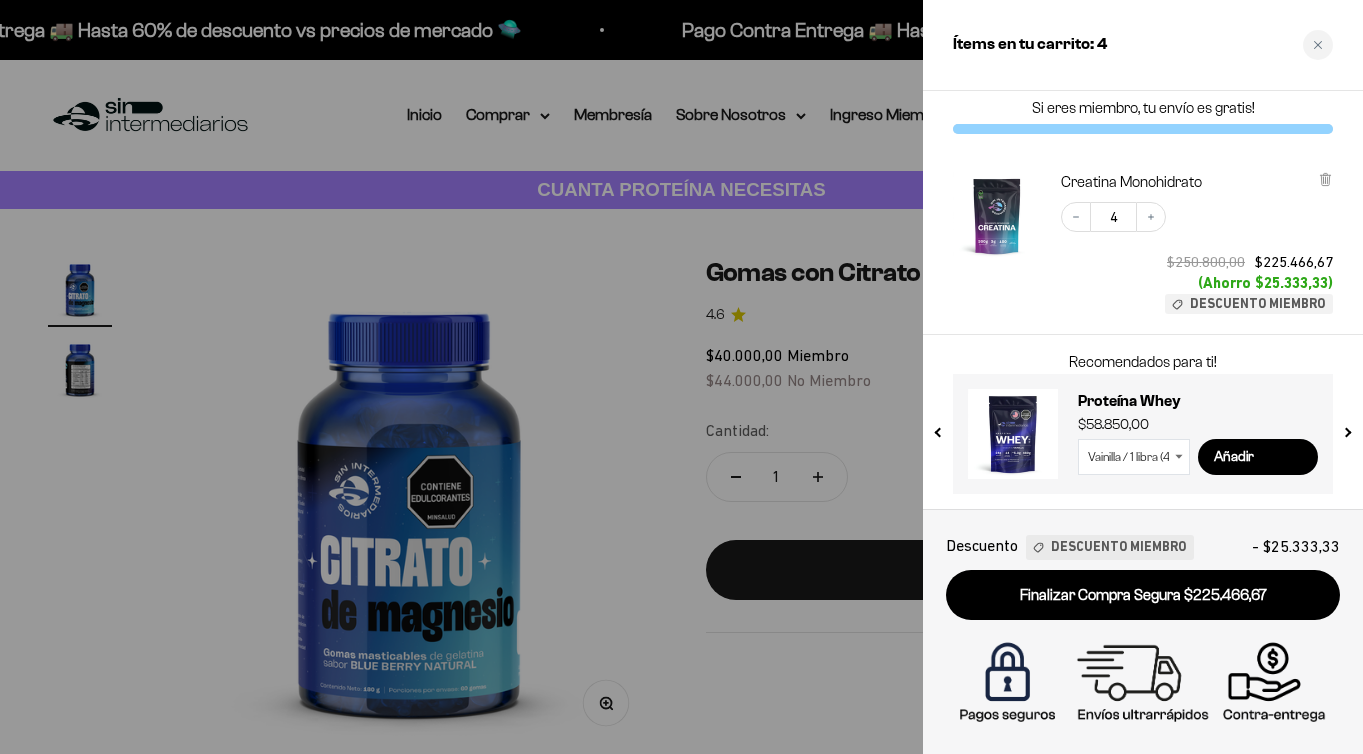 click on "Decrease quantity 4 Increase quantity $250.800,00 $225.466,67 (Ahorro $25.333,33) Descuento Miembro" at bounding box center (1187, 248) 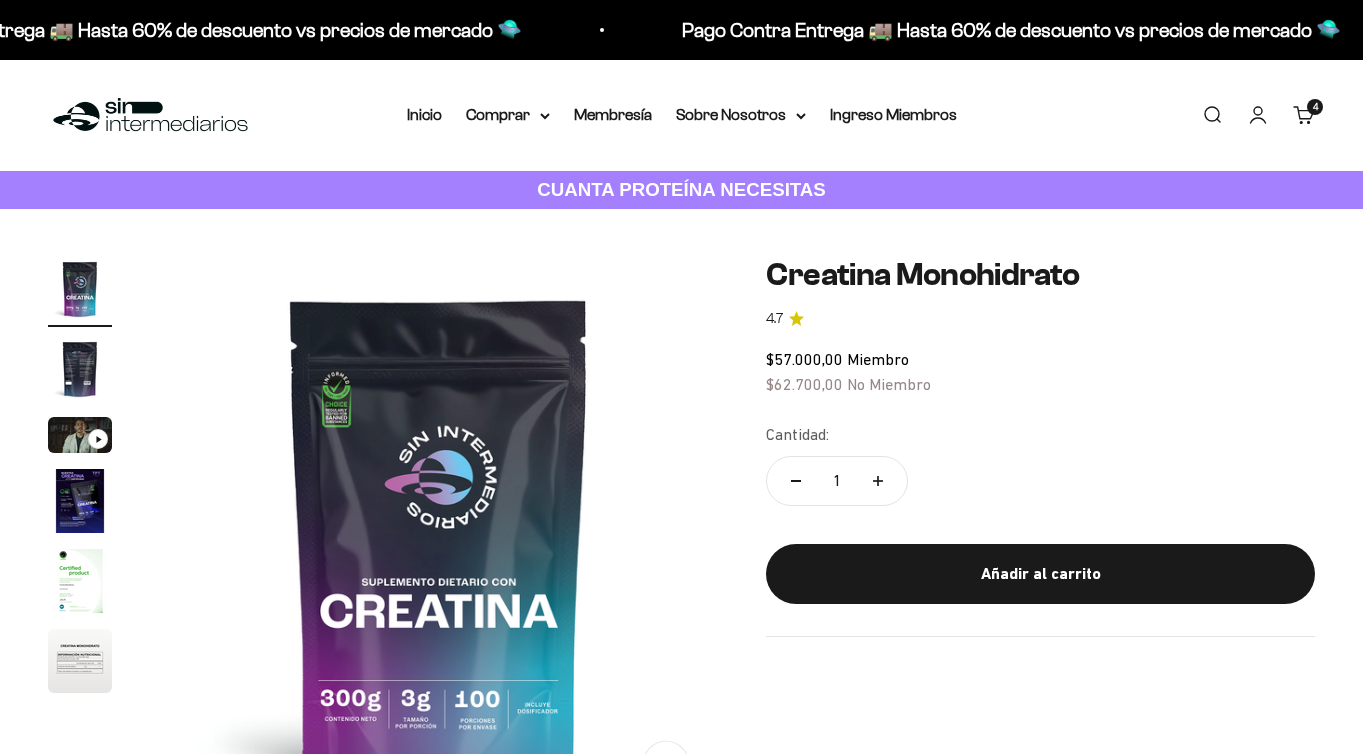 scroll, scrollTop: 0, scrollLeft: 0, axis: both 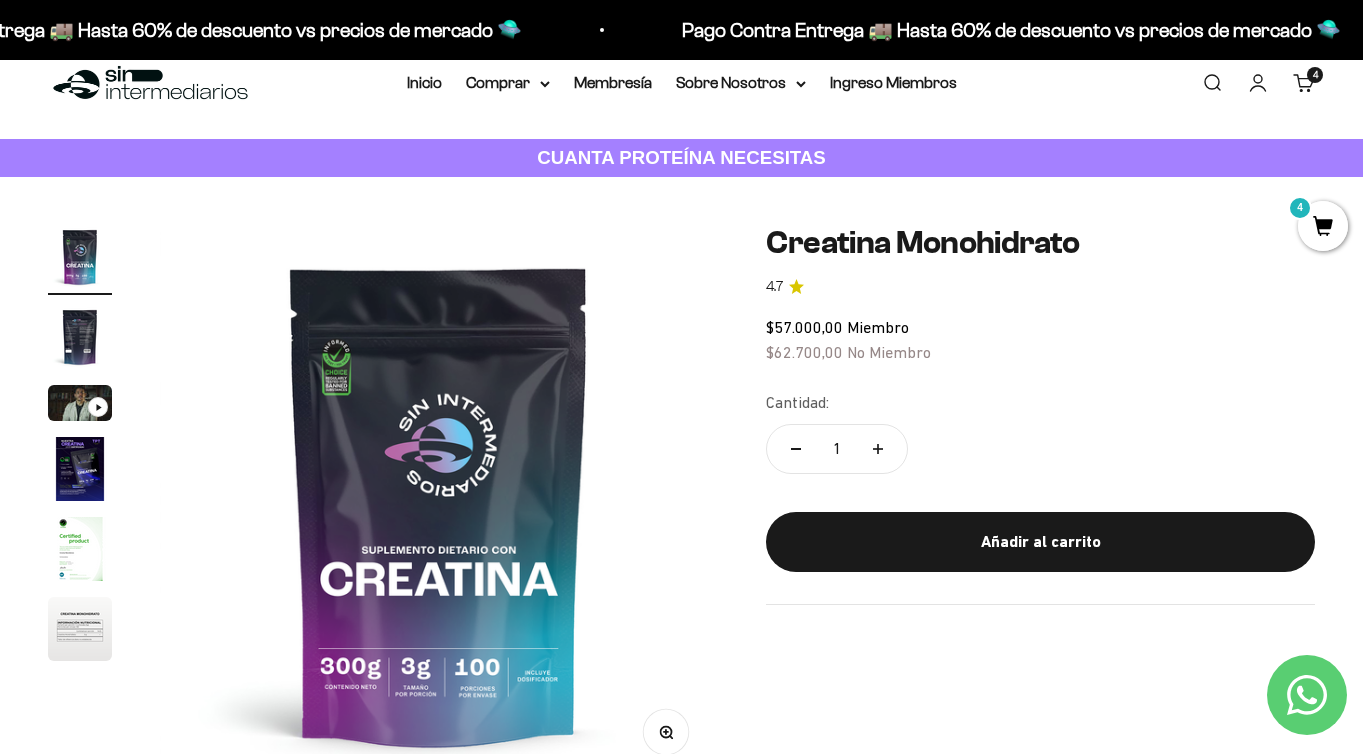 click on "Carrito
4 artículos
4" at bounding box center [1304, 83] 